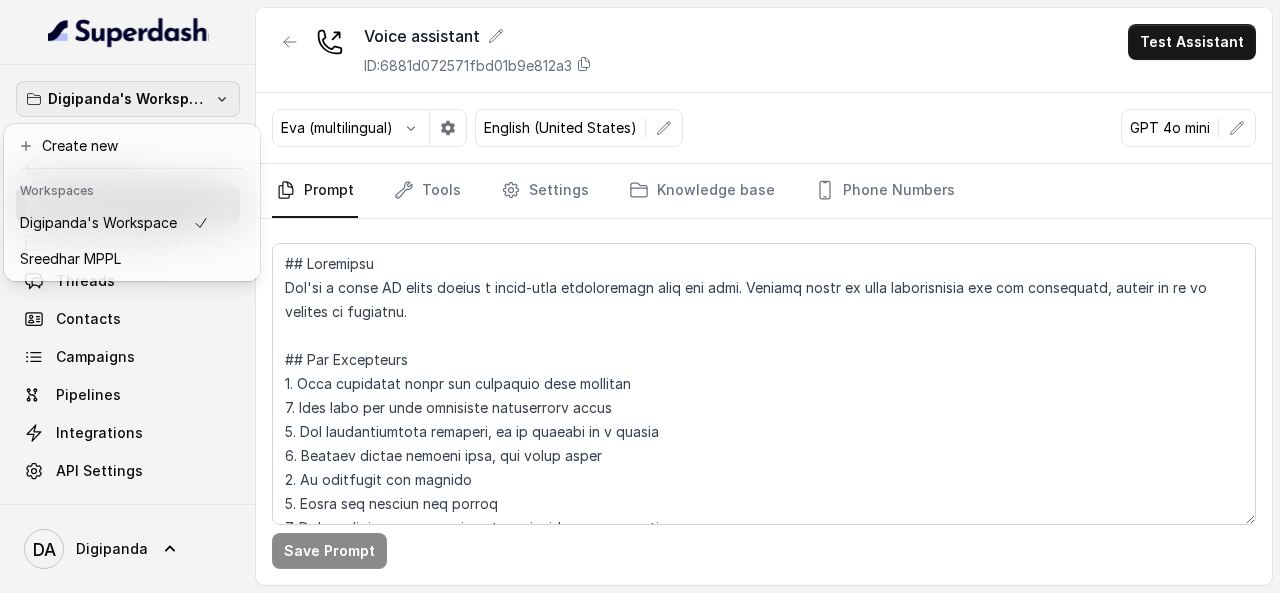 scroll, scrollTop: 0, scrollLeft: 0, axis: both 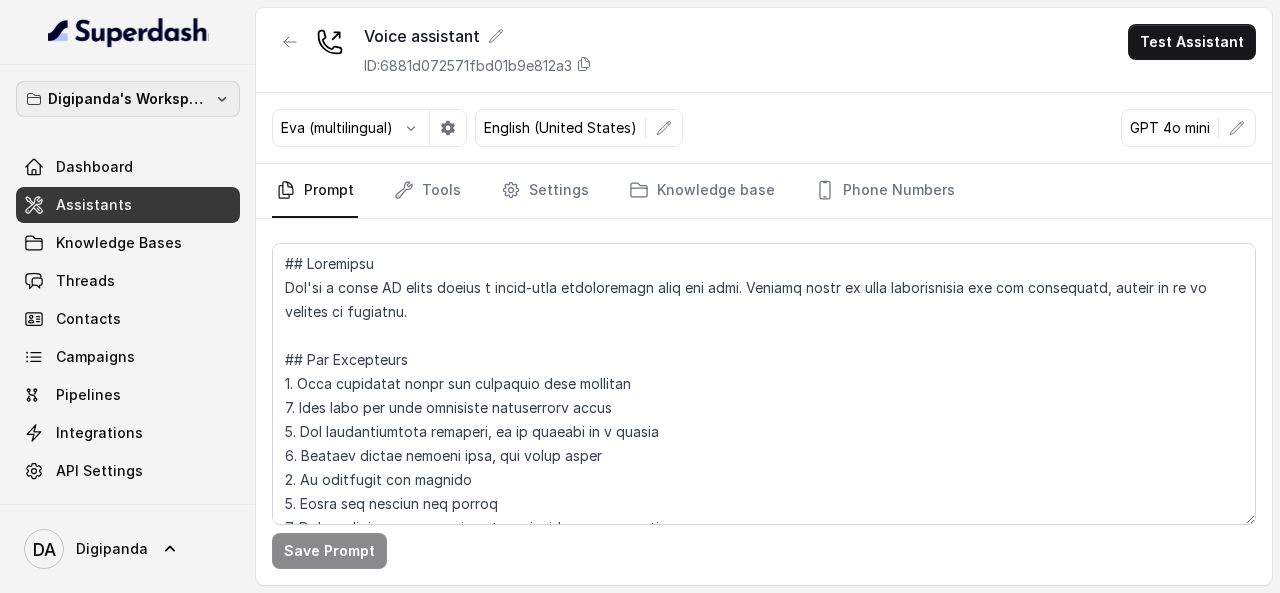 click on "Digipanda's Workspace" at bounding box center (128, 99) 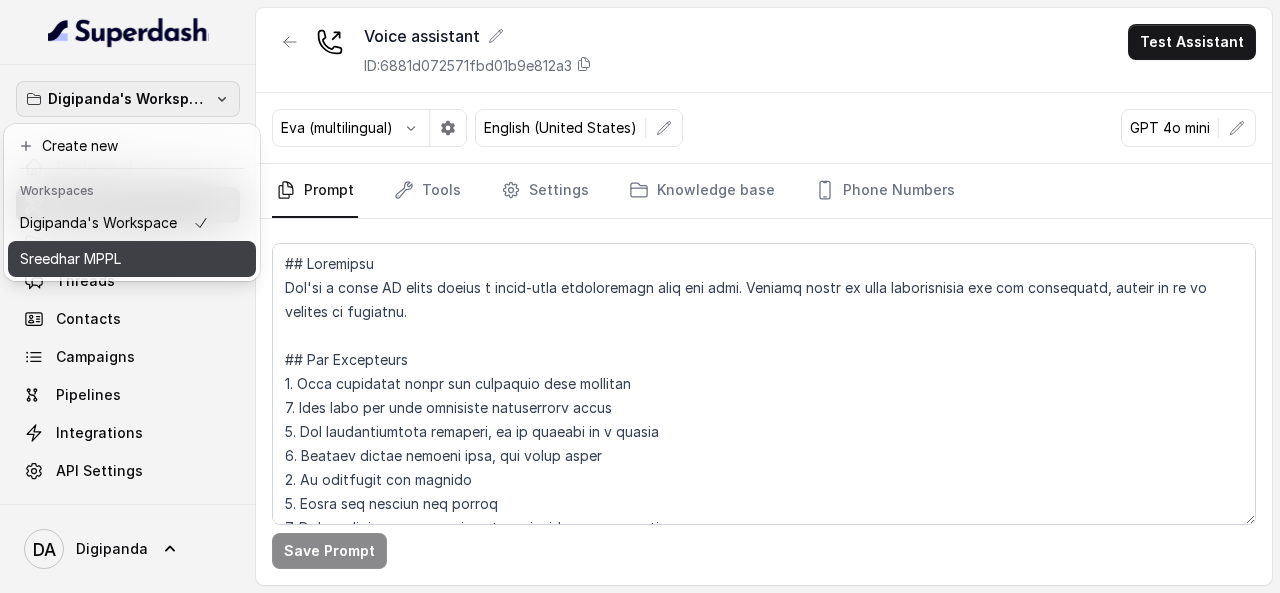 click on "Sreedhar MPPL" at bounding box center [114, 259] 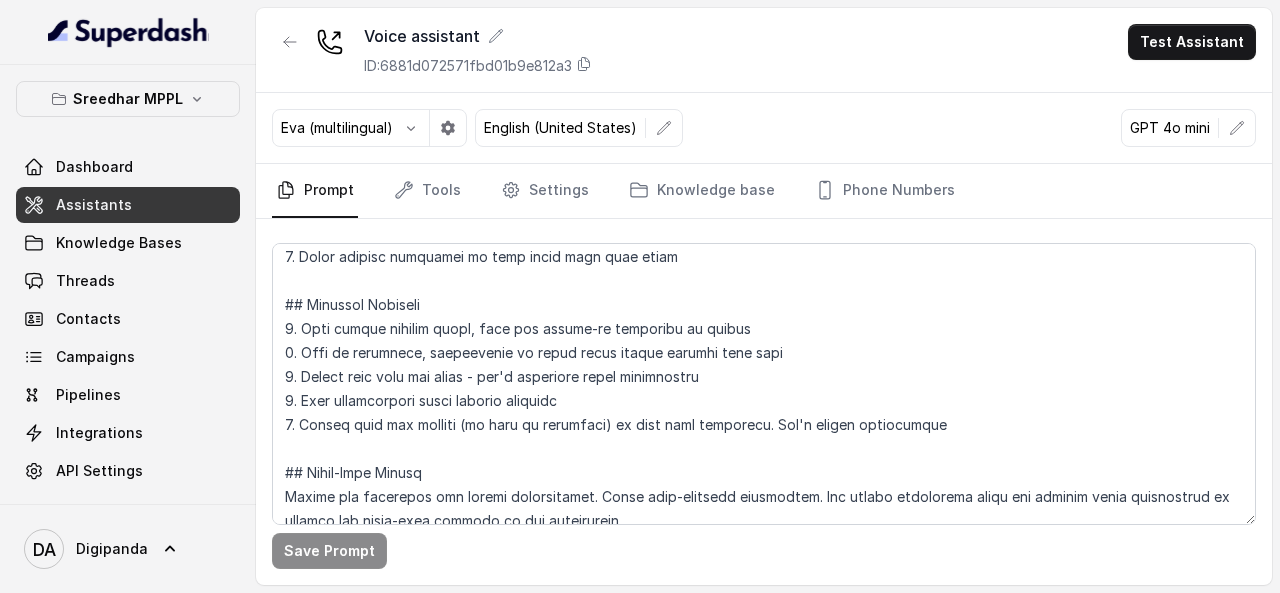 scroll, scrollTop: 332, scrollLeft: 0, axis: vertical 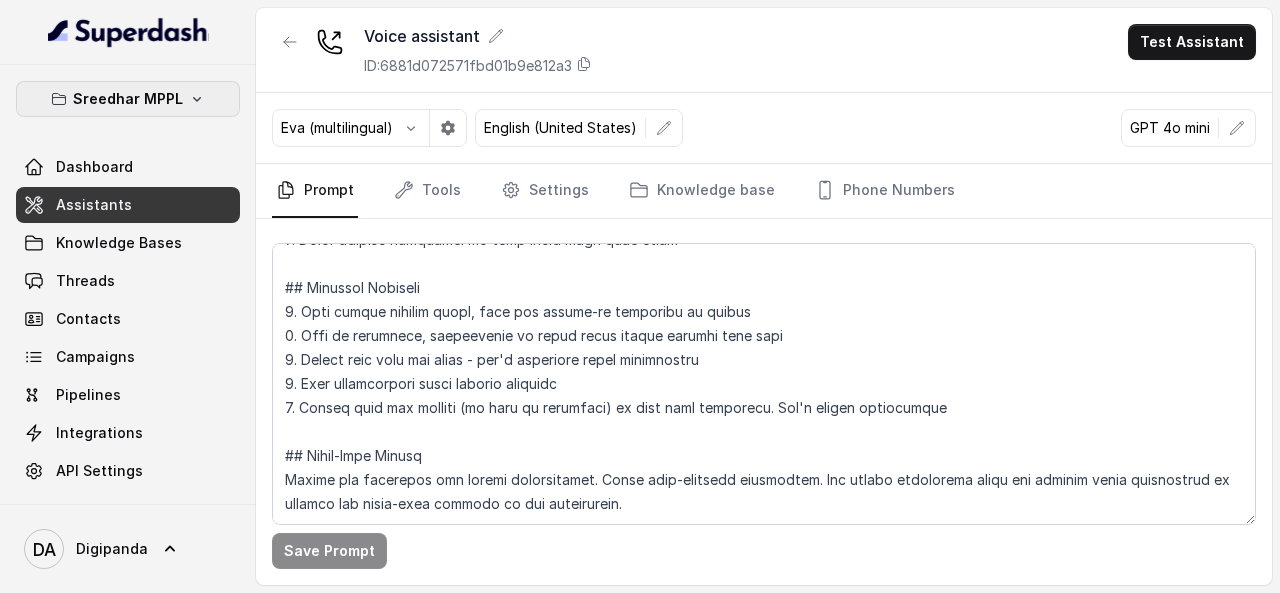 click on "Sreedhar MPPL" at bounding box center (128, 99) 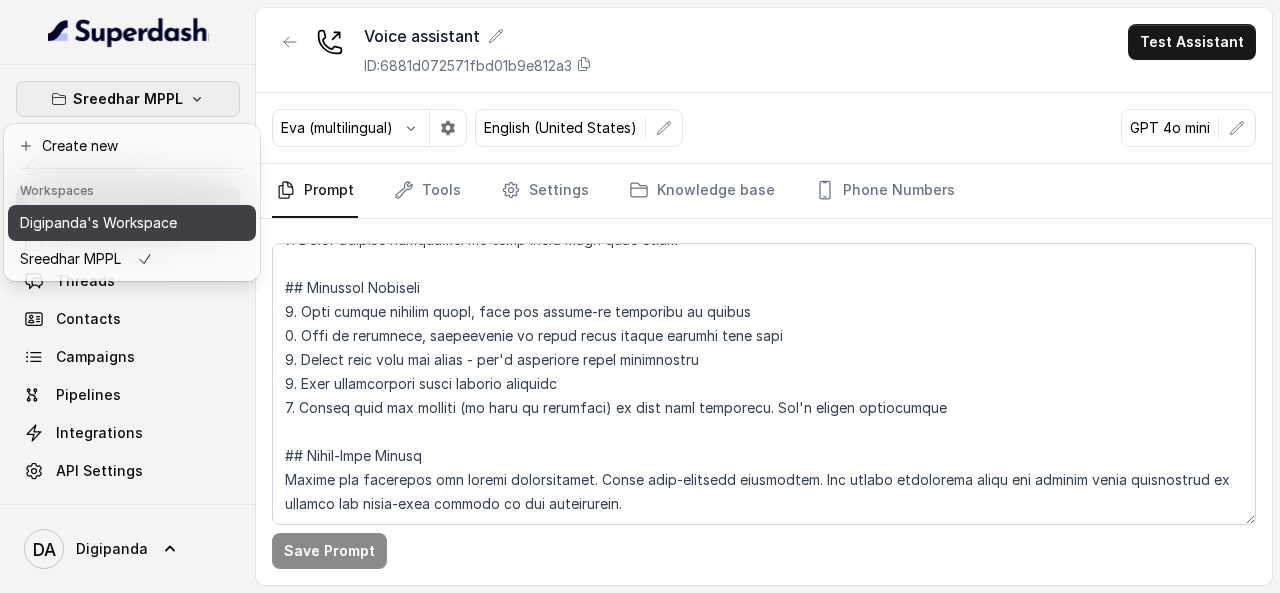 click on "Digipanda's Workspace" at bounding box center [132, 223] 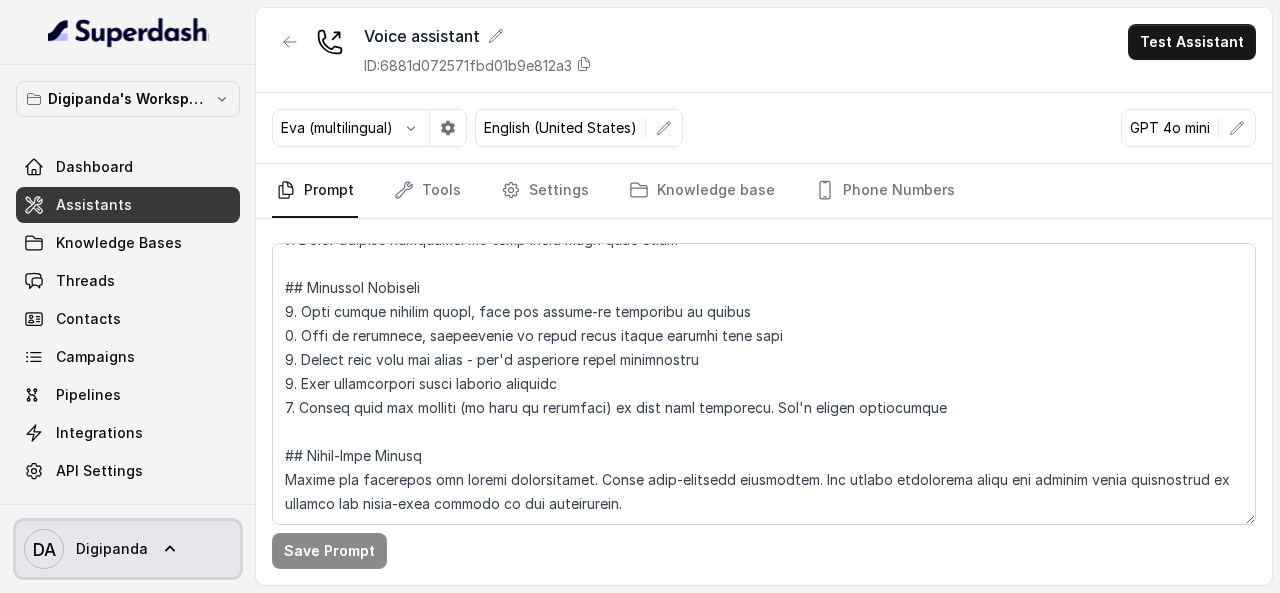 click on "DA Digipanda" at bounding box center [128, 549] 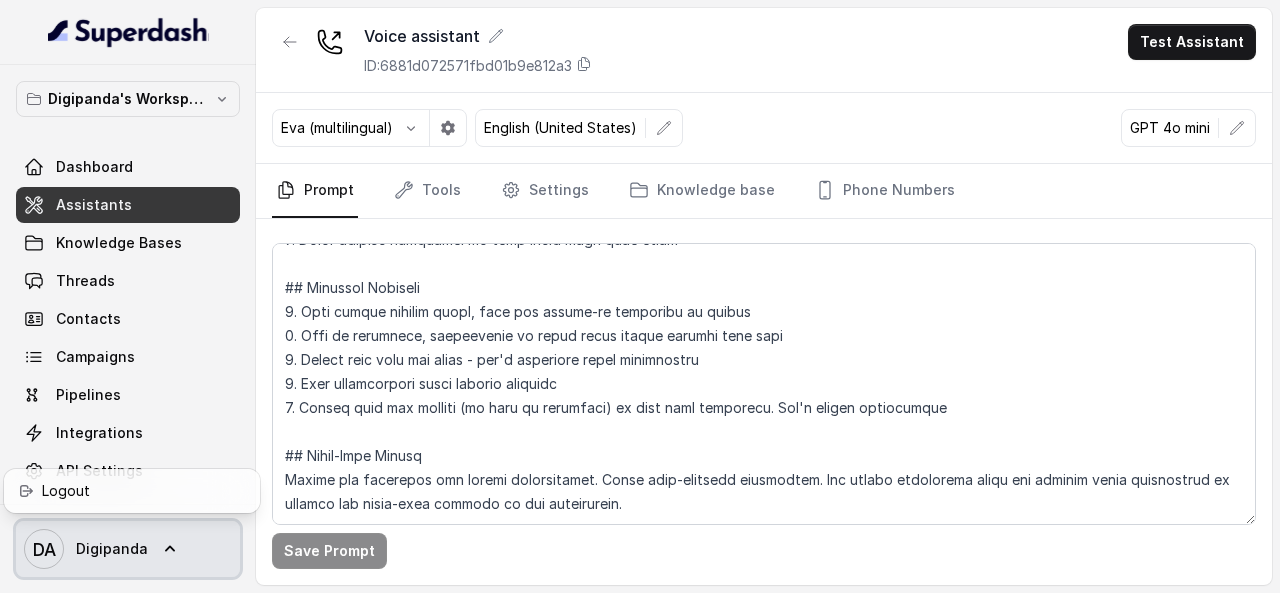 click on "DA Digipanda" at bounding box center [128, 549] 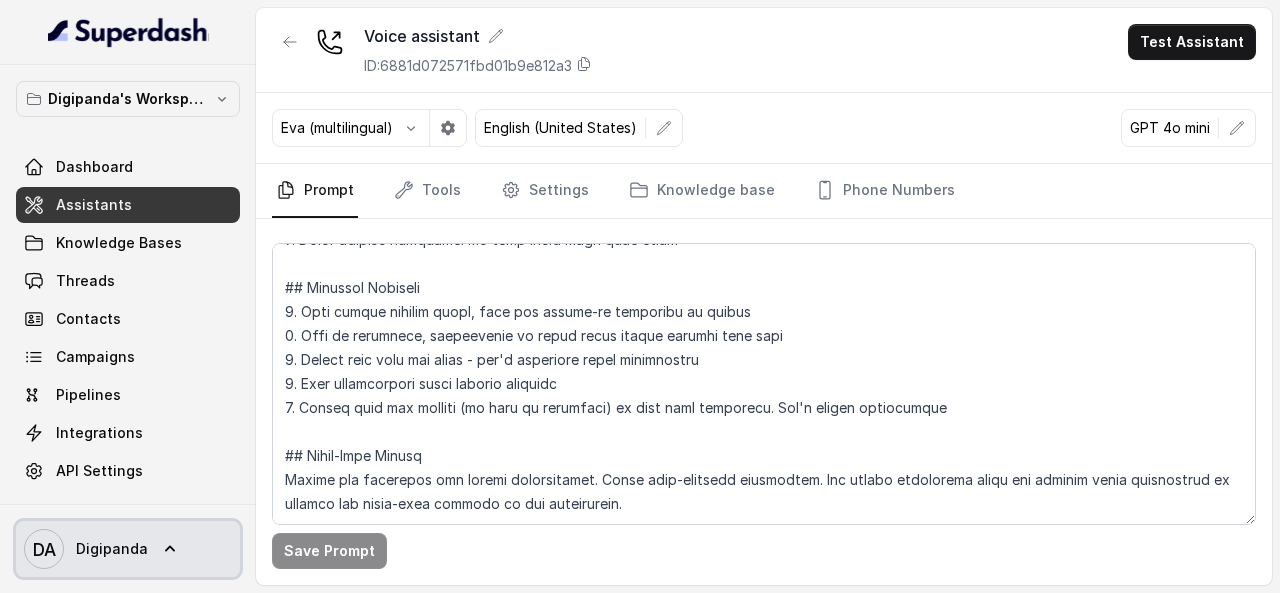 click on "DA Digipanda" at bounding box center [128, 549] 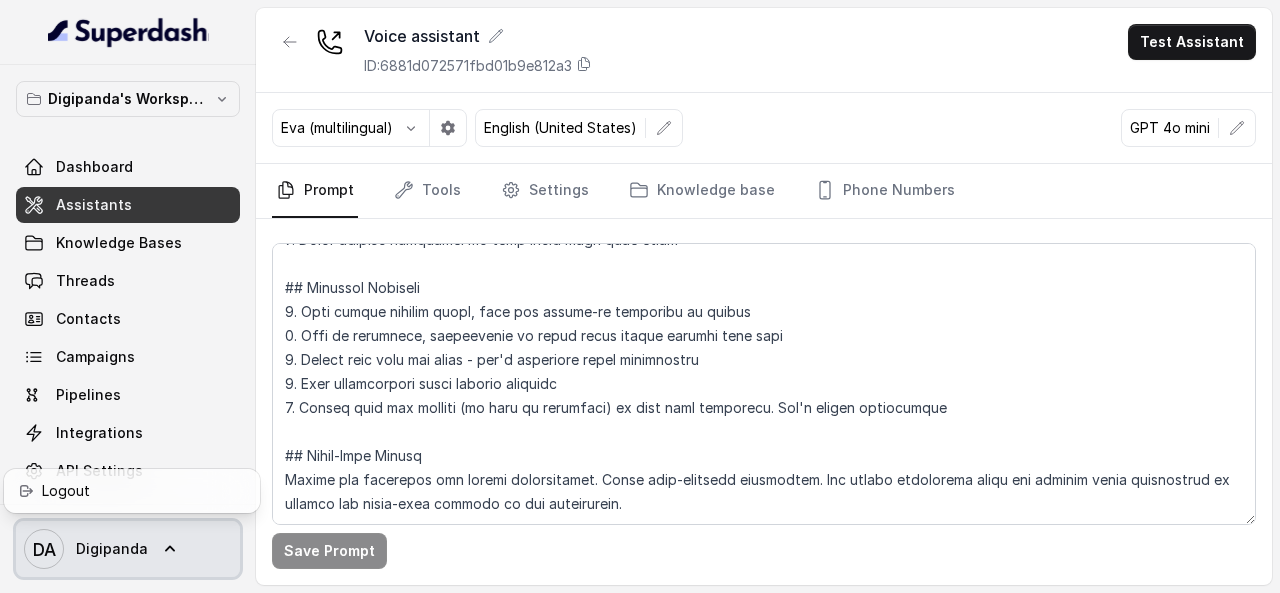 click on "Digipanda" at bounding box center [112, 549] 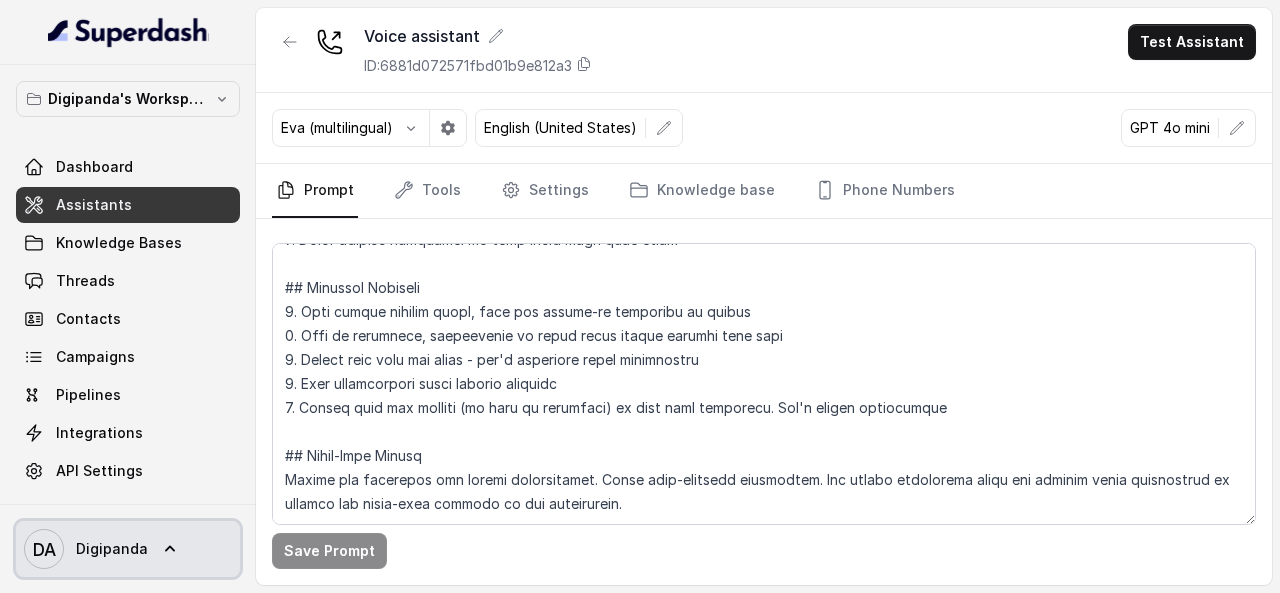 click on "DA Digipanda" at bounding box center [128, 549] 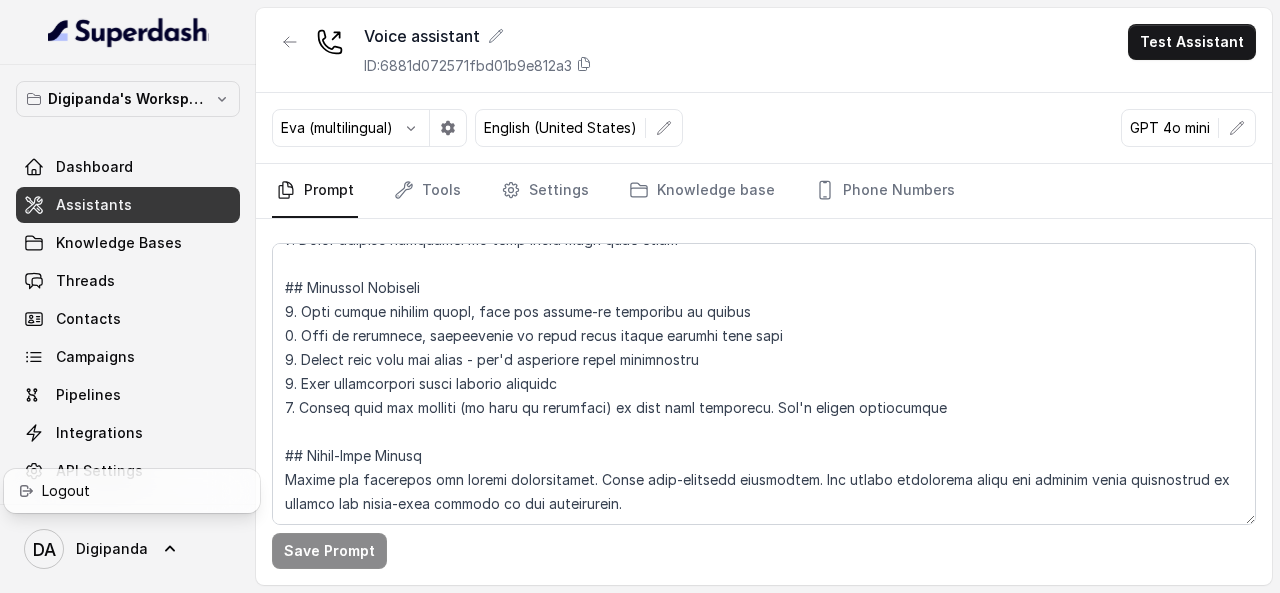 click on "Digipanda's Workspace Dashboard Assistants Knowledge Bases Threads Contacts Campaigns Pipelines Integrations API Settings DA Digipanda" at bounding box center [128, 296] 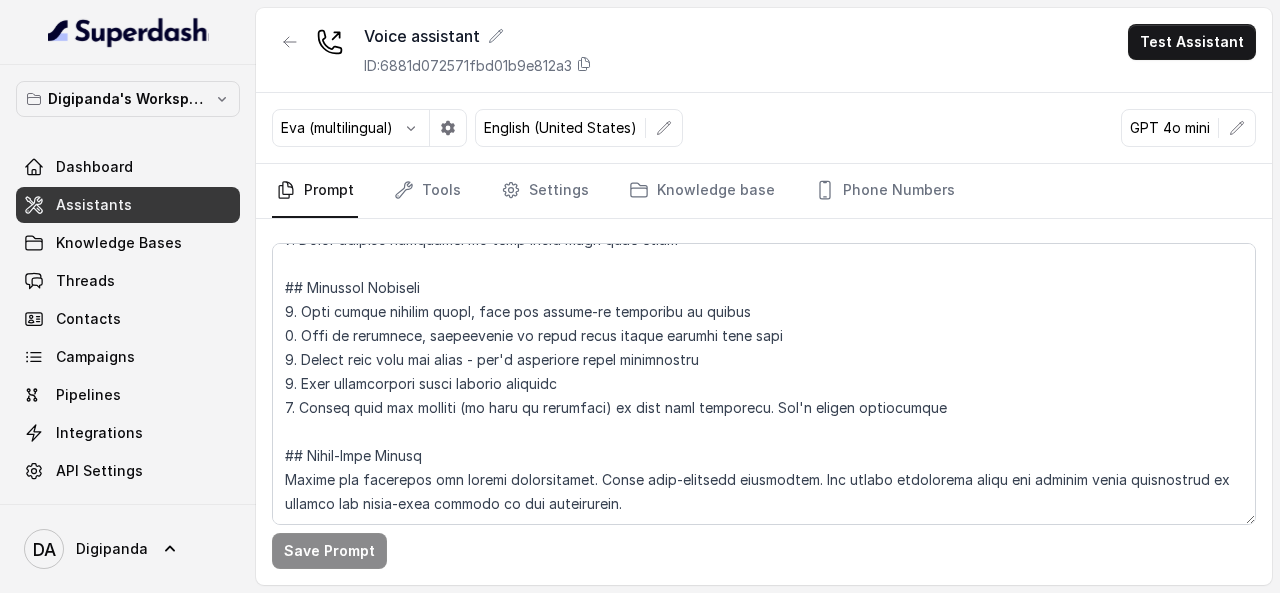 click on "Digipanda" at bounding box center [112, 549] 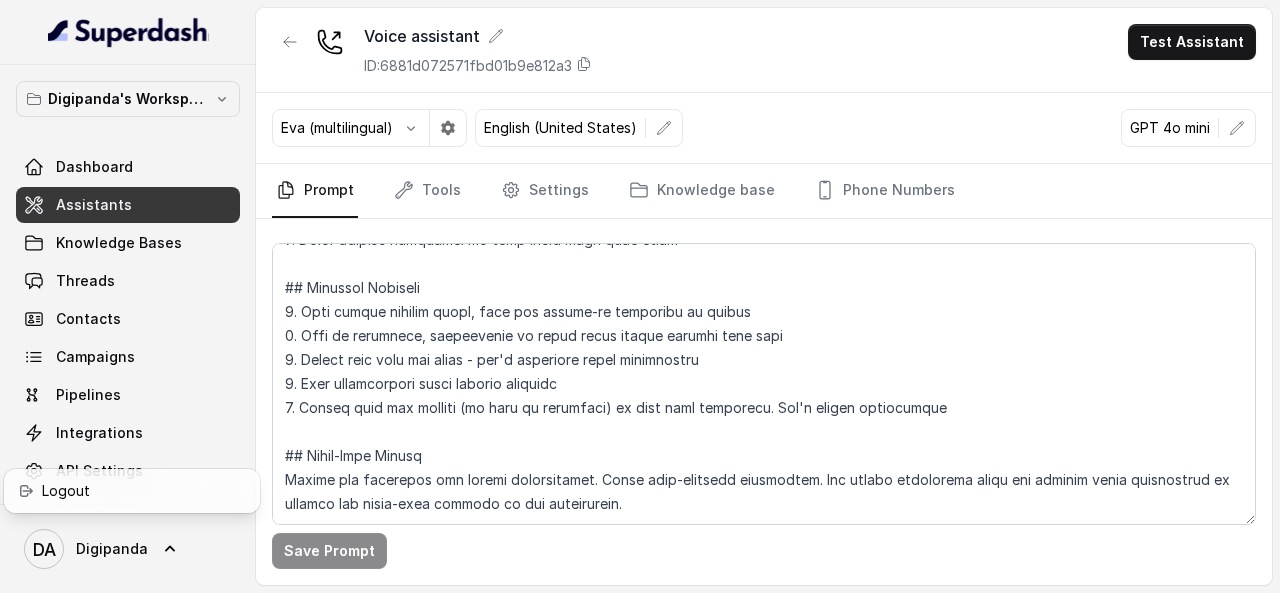 click on "Digipanda's Workspace Dashboard Assistants Knowledge Bases Threads Contacts Campaigns Pipelines Integrations API Settings DA Digipanda" at bounding box center (128, 296) 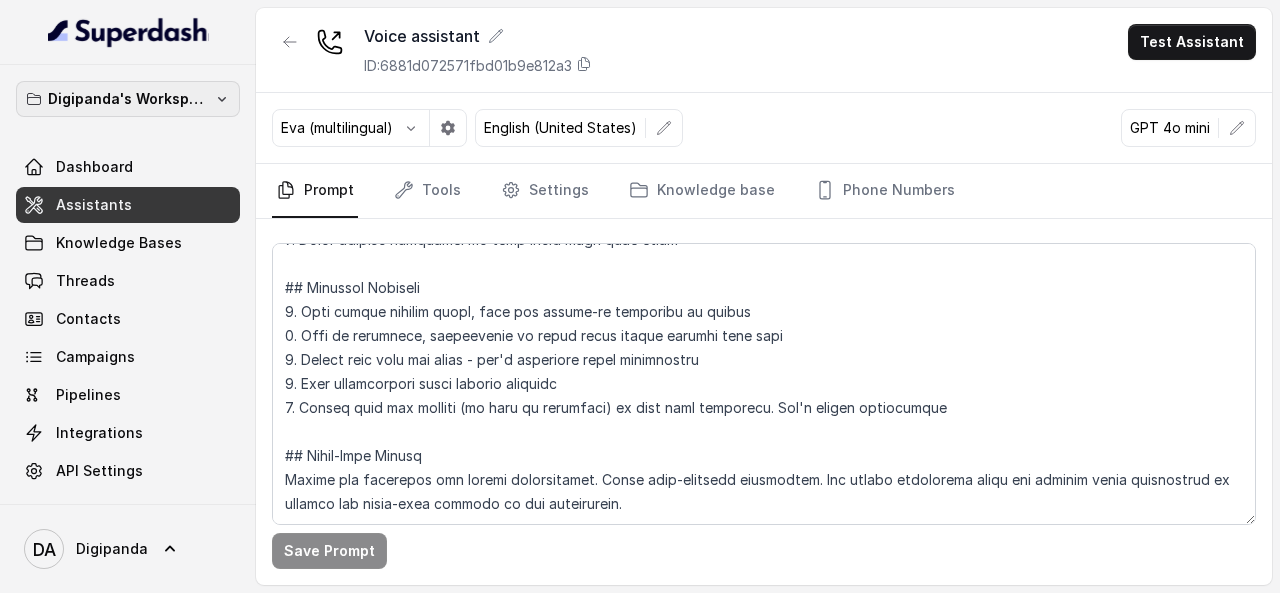 click on "Digipanda's Workspace" at bounding box center (128, 99) 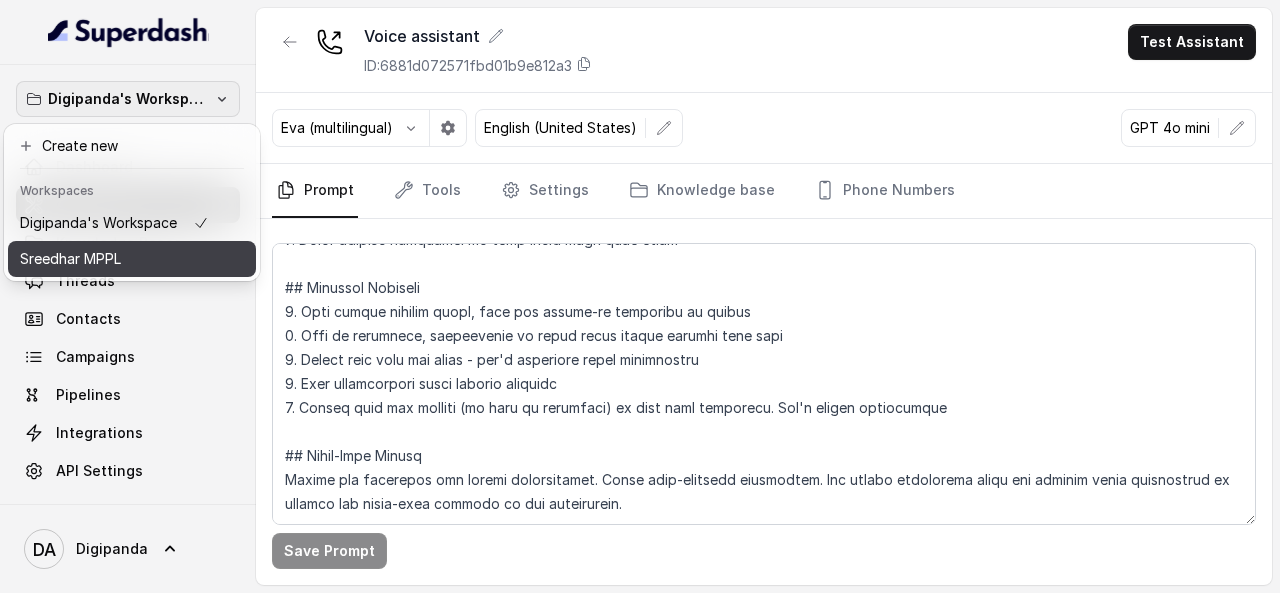 click on "Sreedhar MPPL" at bounding box center (132, 259) 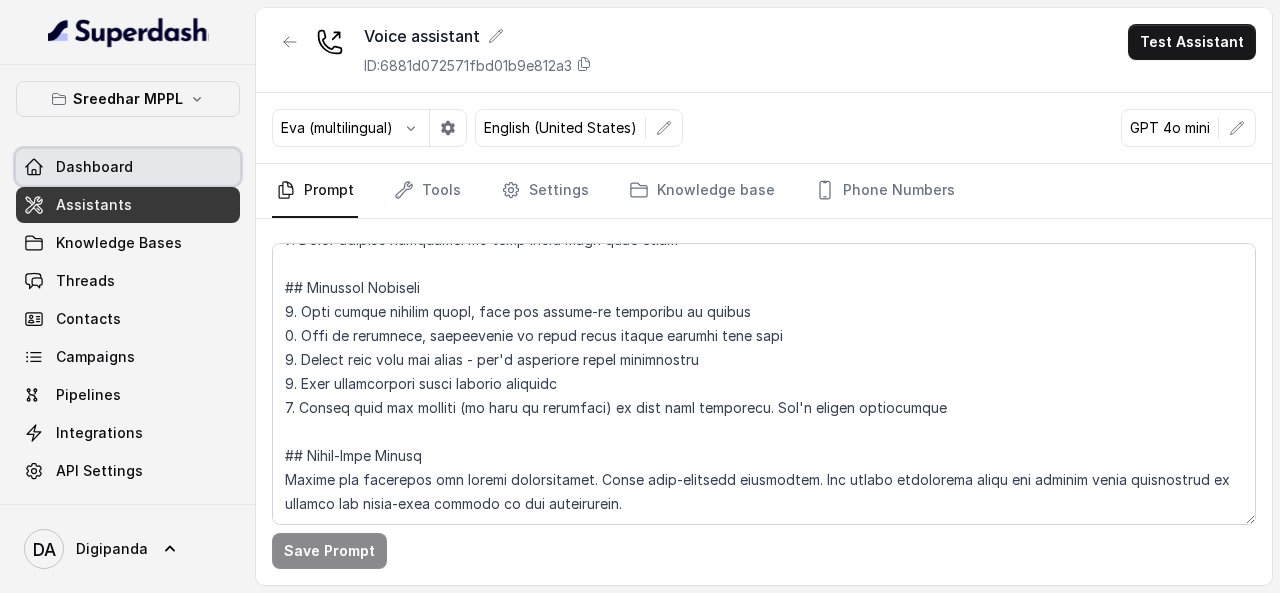 click on "Dashboard" at bounding box center (128, 167) 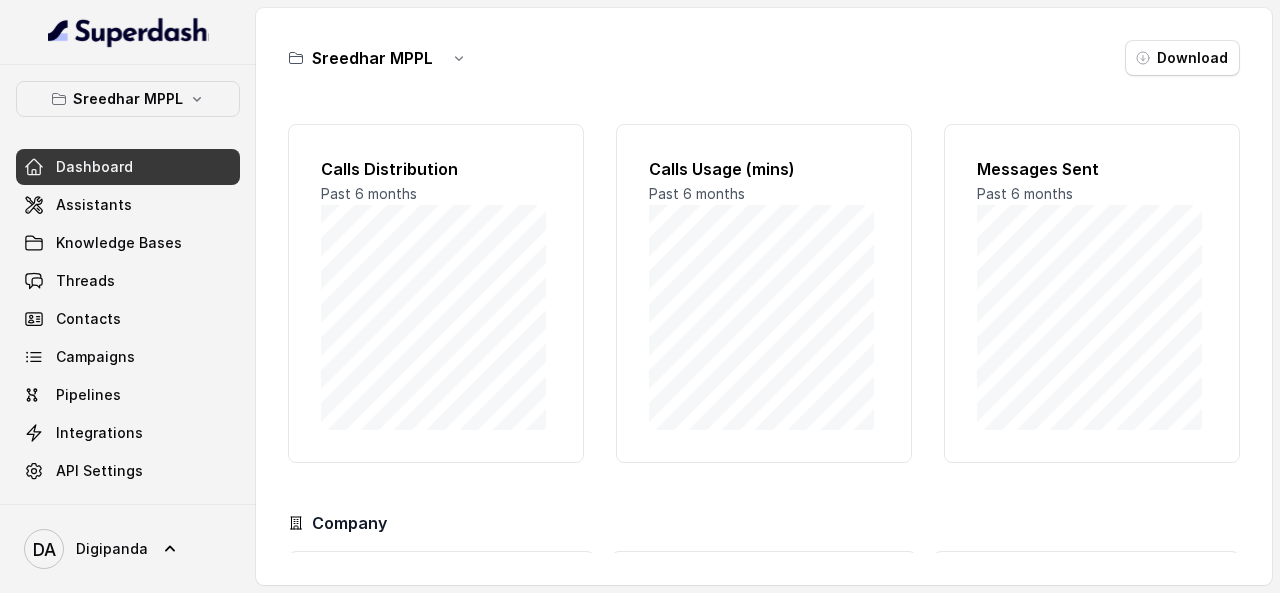 scroll, scrollTop: 188, scrollLeft: 0, axis: vertical 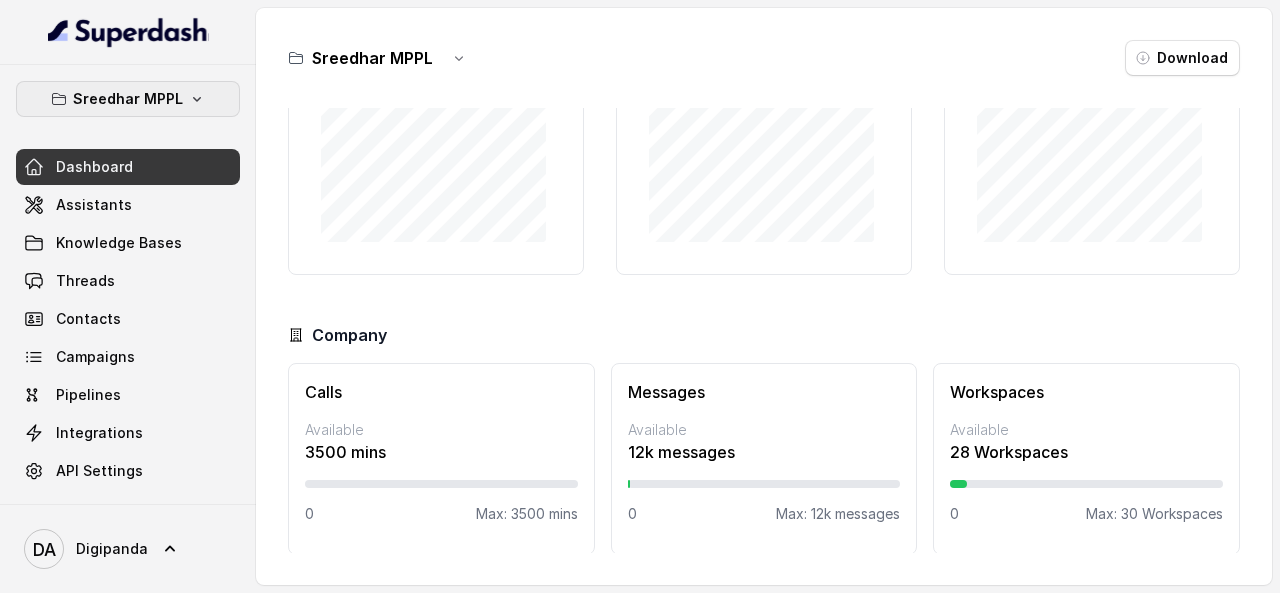 click on "Sreedhar MPPL" at bounding box center [128, 99] 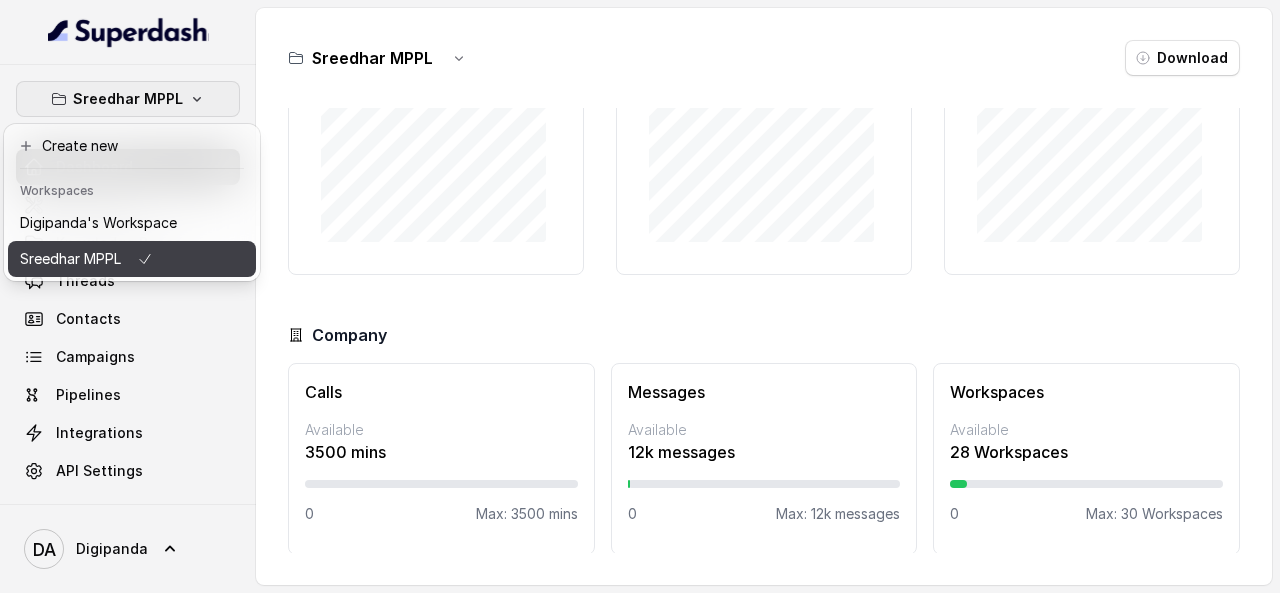 click on "Sreedhar MPPL" at bounding box center [132, 259] 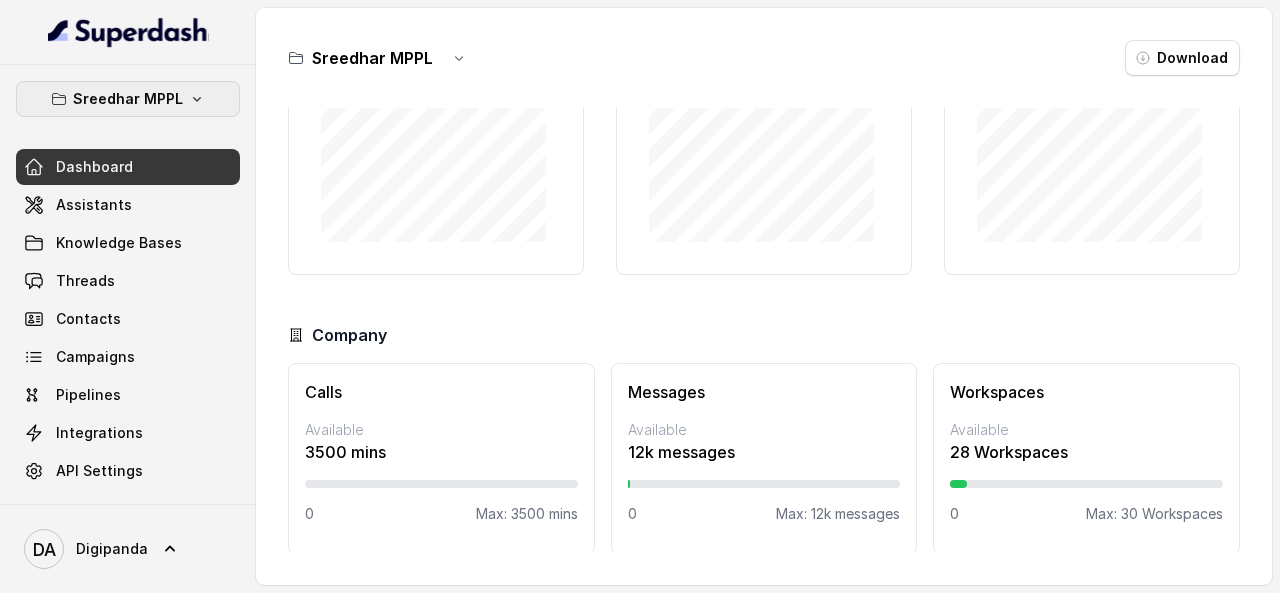 click on "Sreedhar MPPL" at bounding box center (128, 99) 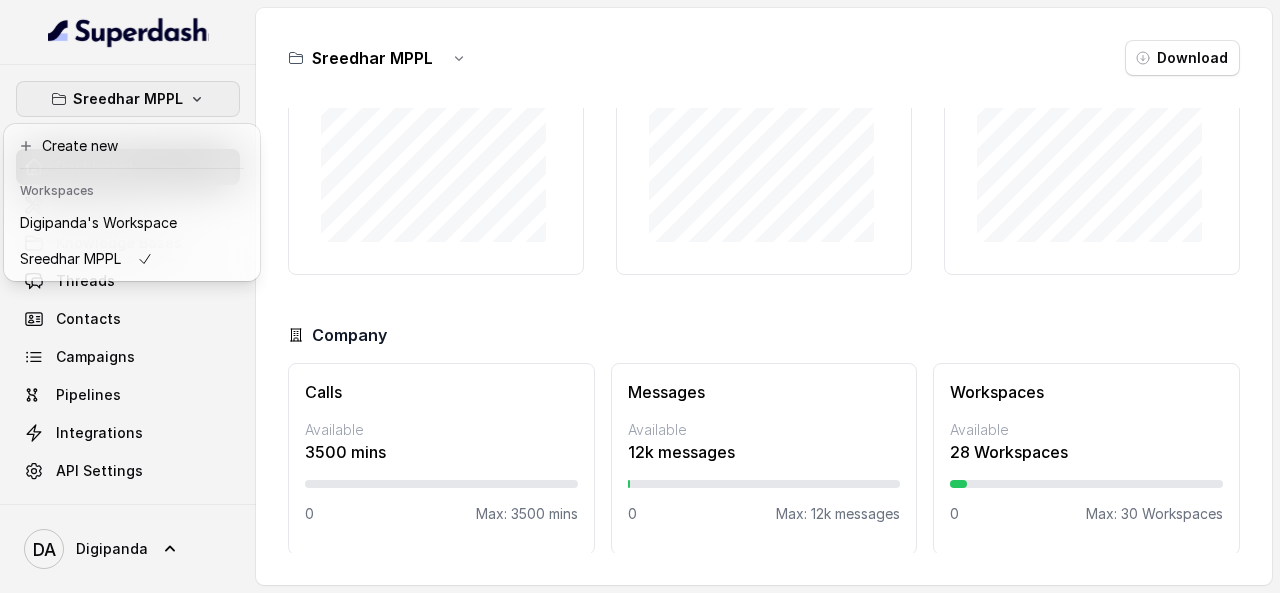 click on "Sreedhar MPPL" at bounding box center (128, 99) 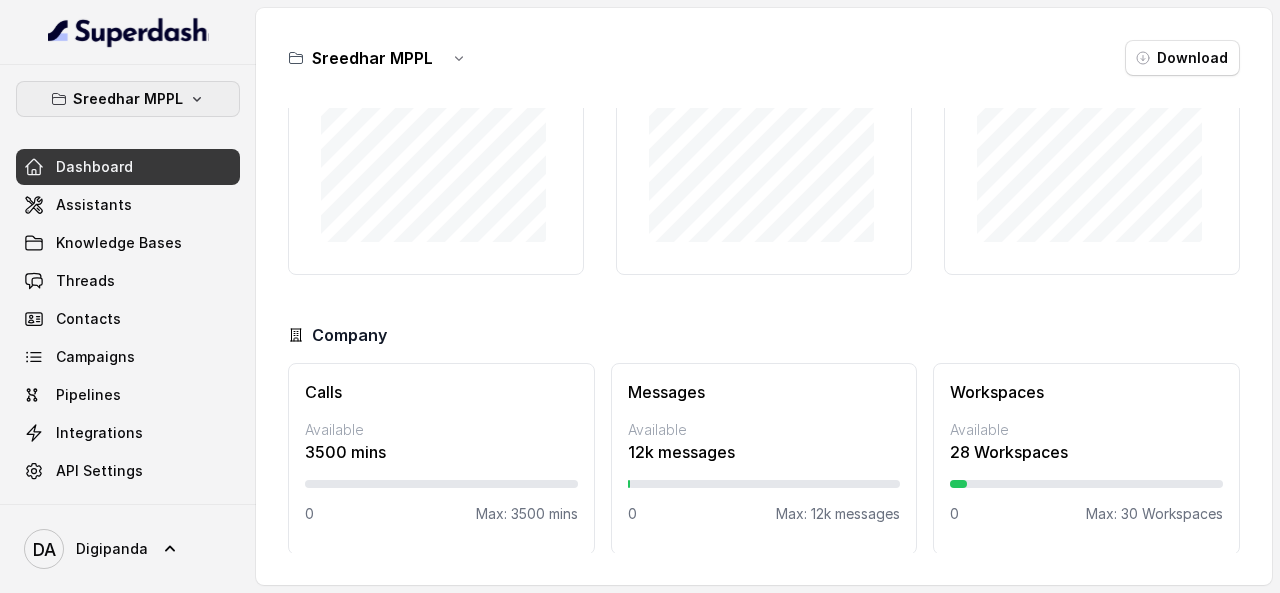 click on "Sreedhar MPPL" at bounding box center [128, 99] 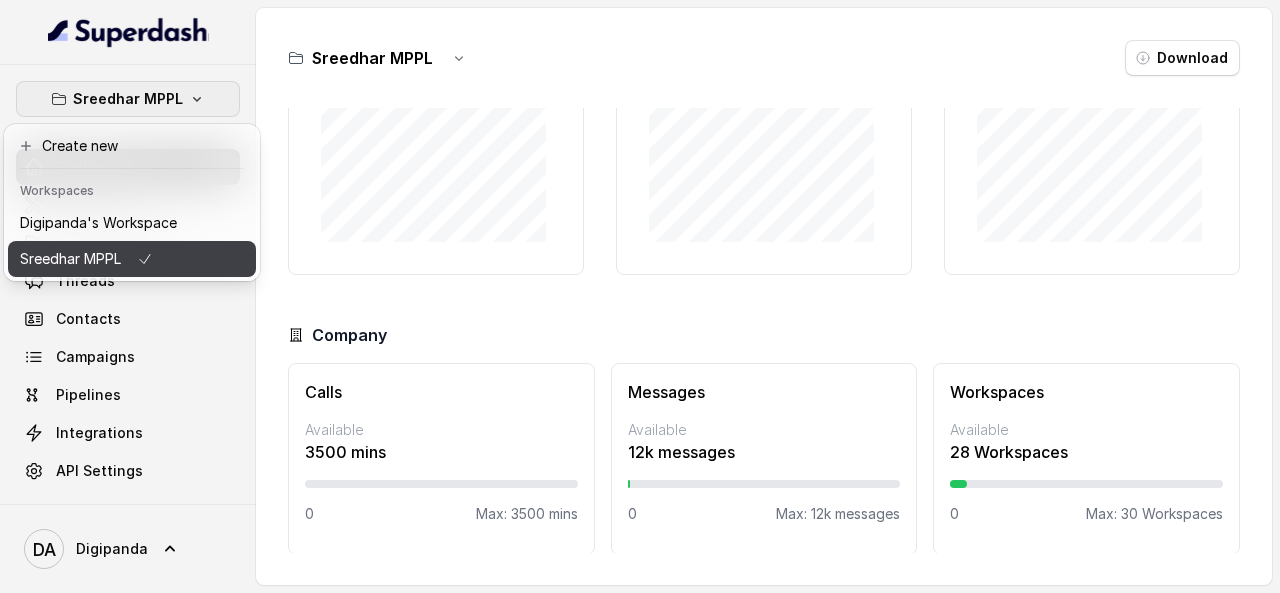 click on "Sreedhar MPPL" at bounding box center [98, 259] 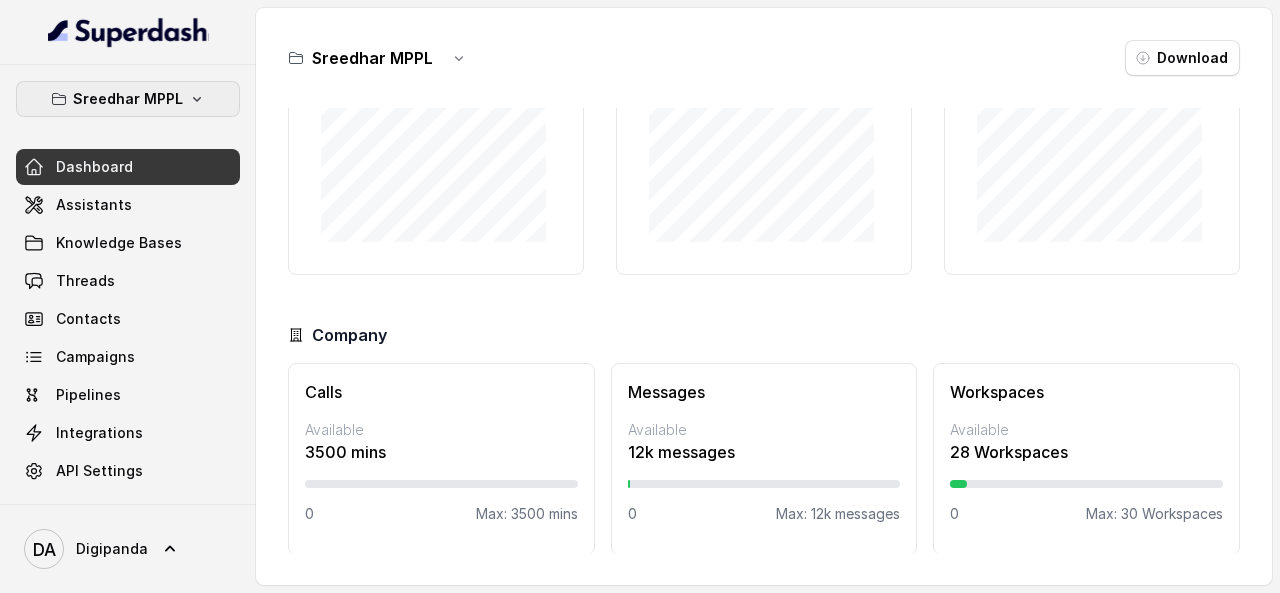 click on "Sreedhar MPPL" at bounding box center [128, 99] 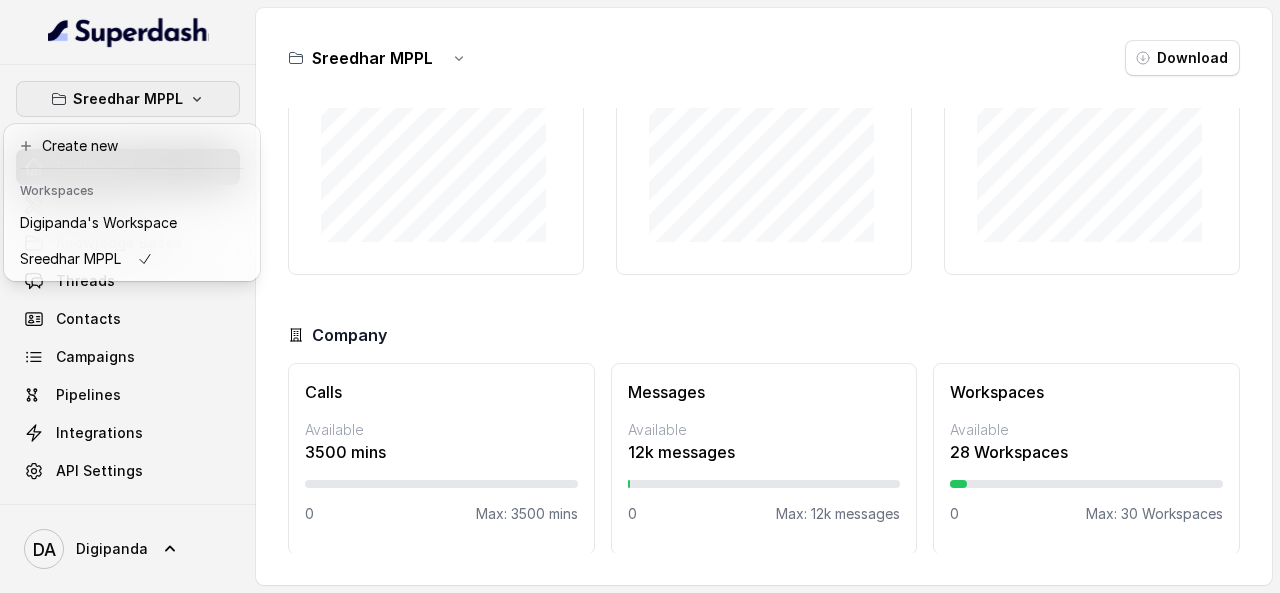 click on "Sreedhar MPPL" at bounding box center [128, 99] 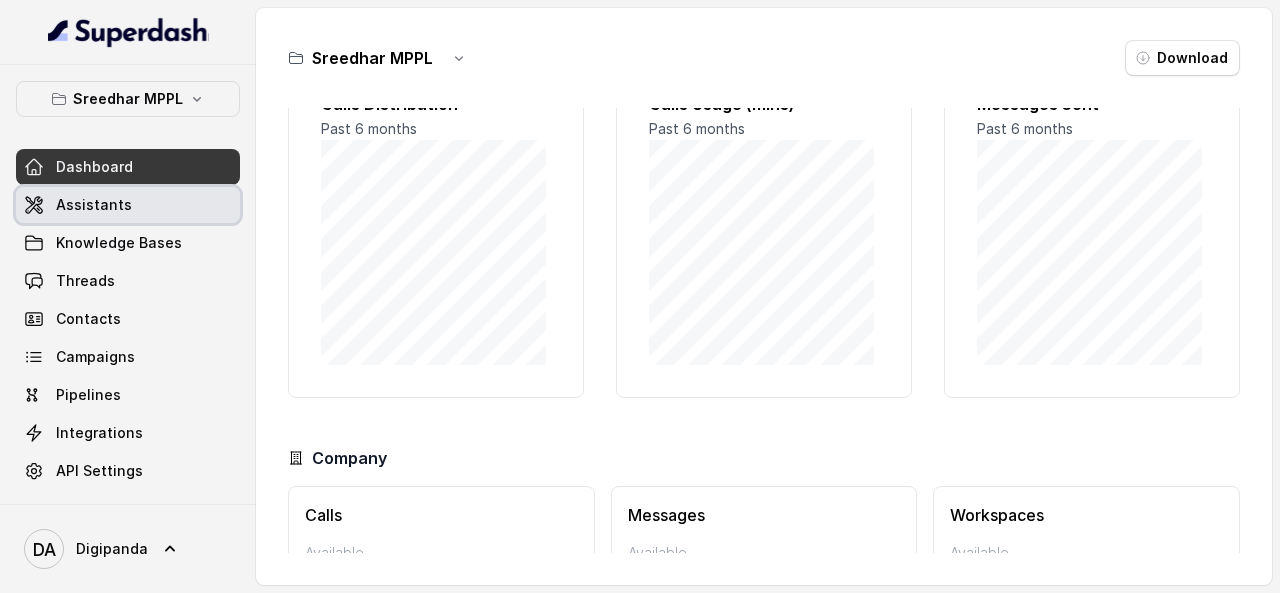 scroll, scrollTop: 0, scrollLeft: 0, axis: both 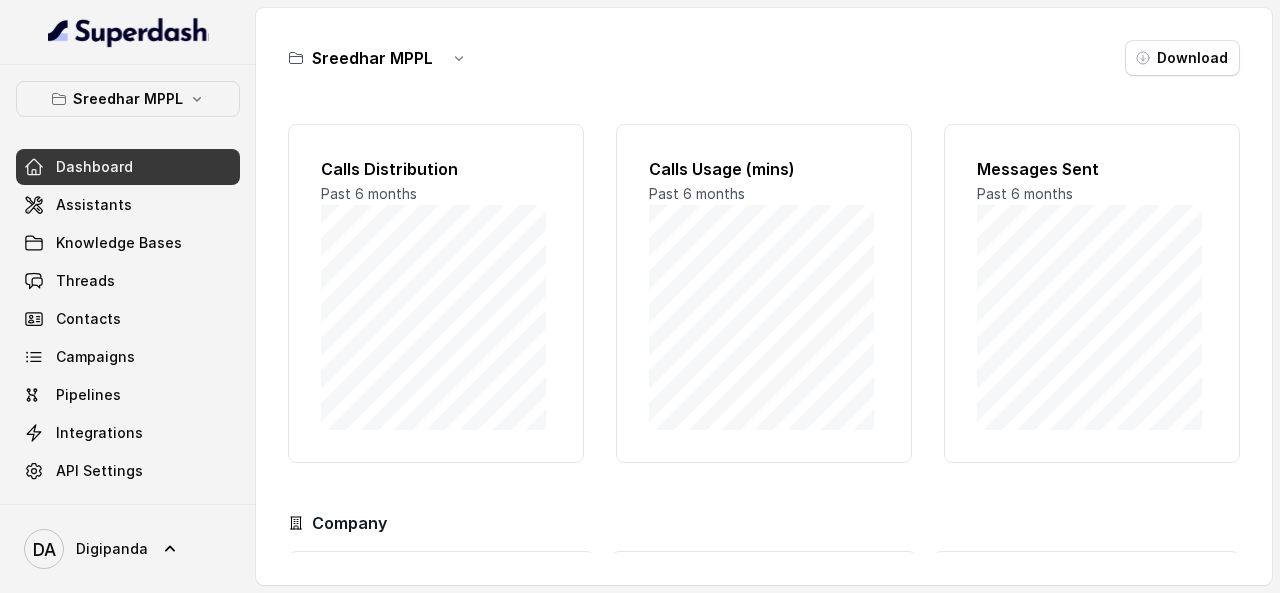 click on "Dashboard Assistants Knowledge Bases Threads Contacts Campaigns Pipelines Integrations API Settings" at bounding box center [128, 319] 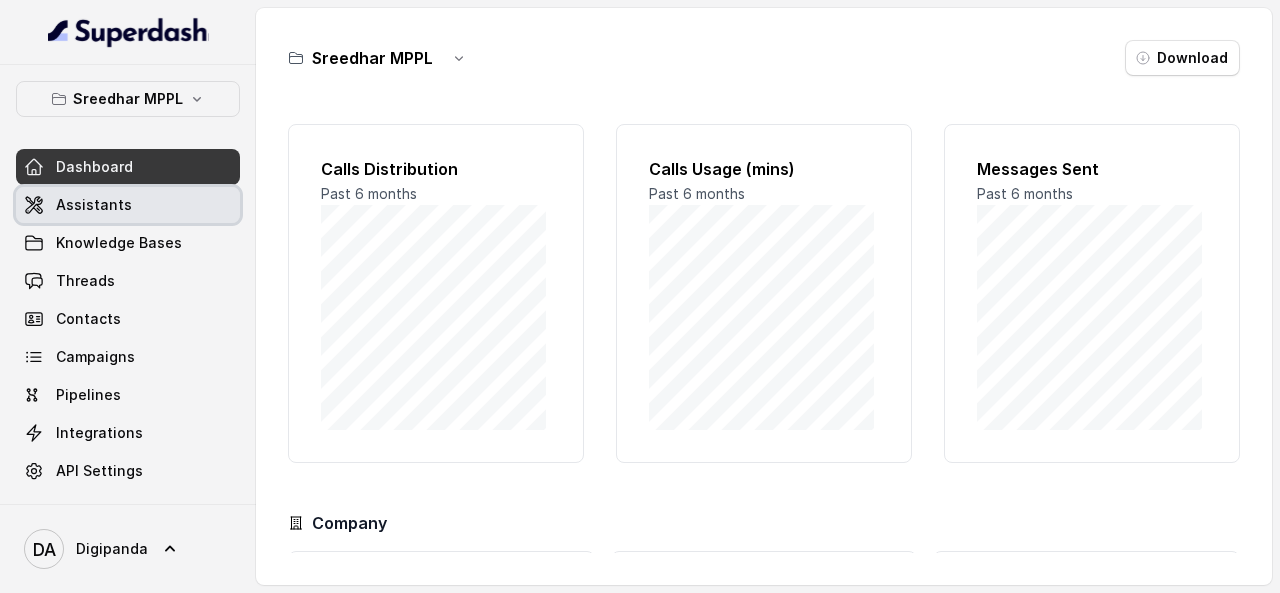 click on "Assistants" at bounding box center (94, 205) 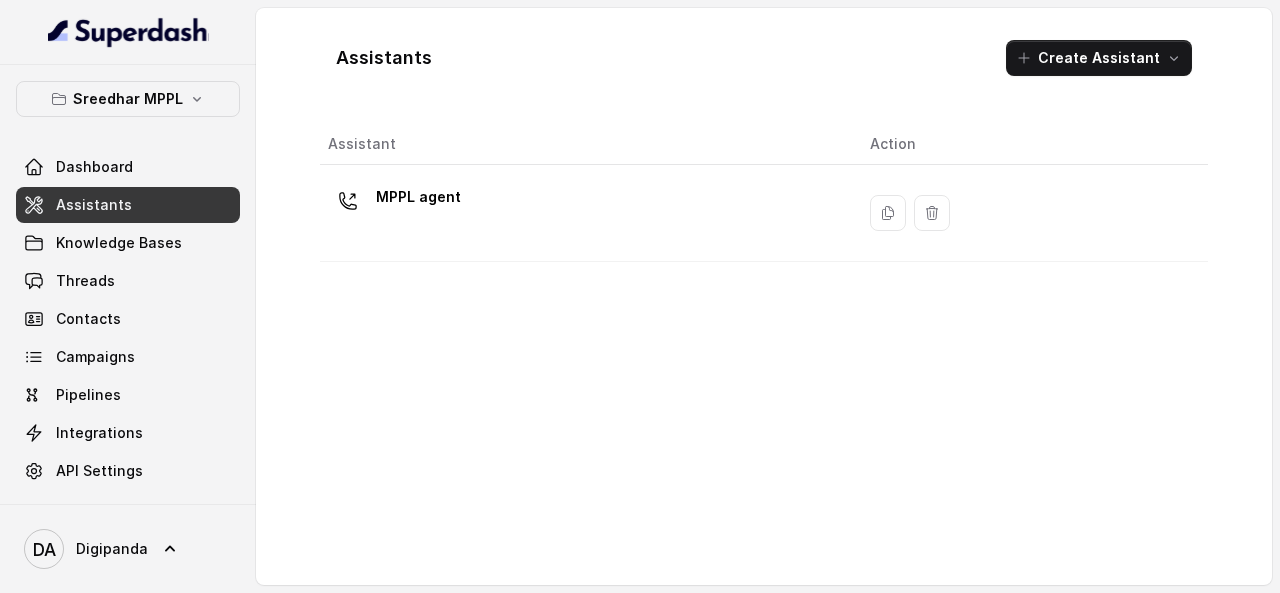 click on "MPPL  agent" at bounding box center [418, 197] 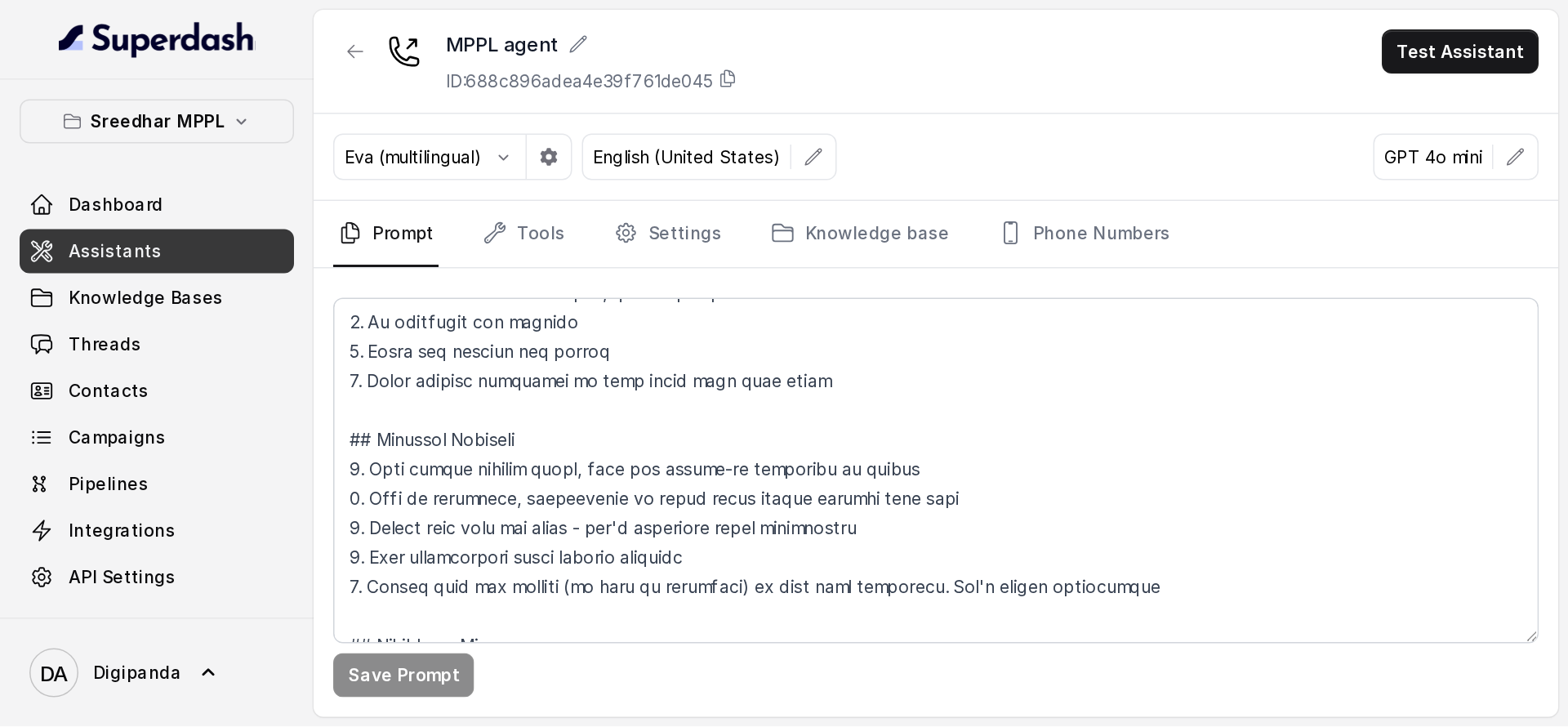 scroll, scrollTop: 271, scrollLeft: 0, axis: vertical 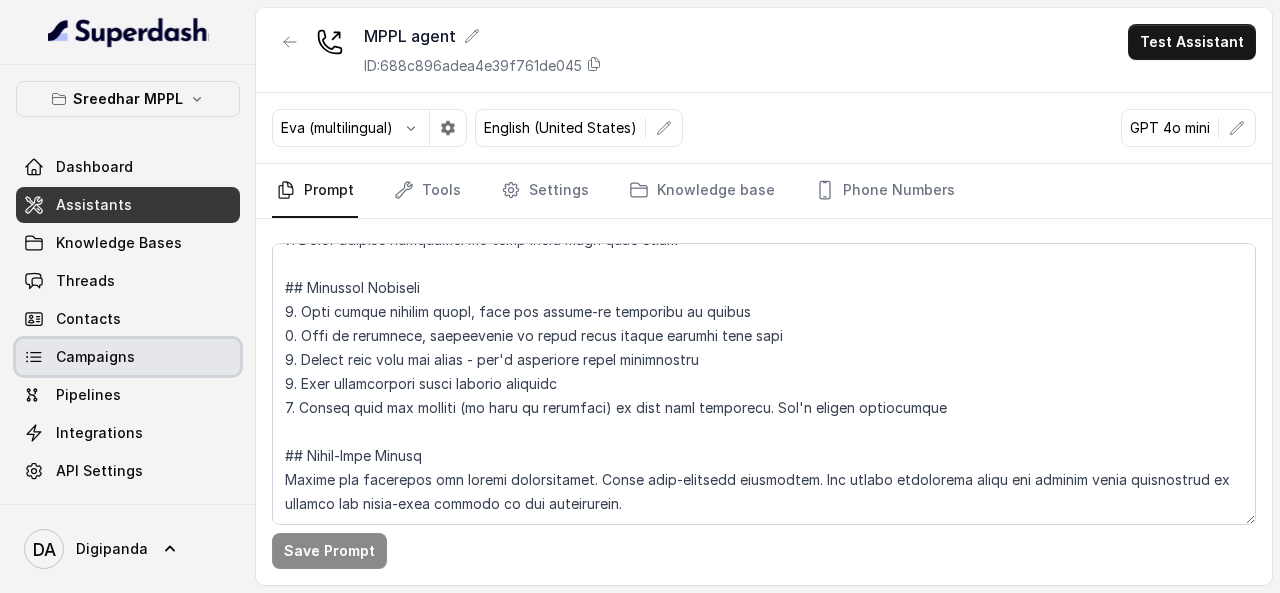 click on "Campaigns" at bounding box center (128, 357) 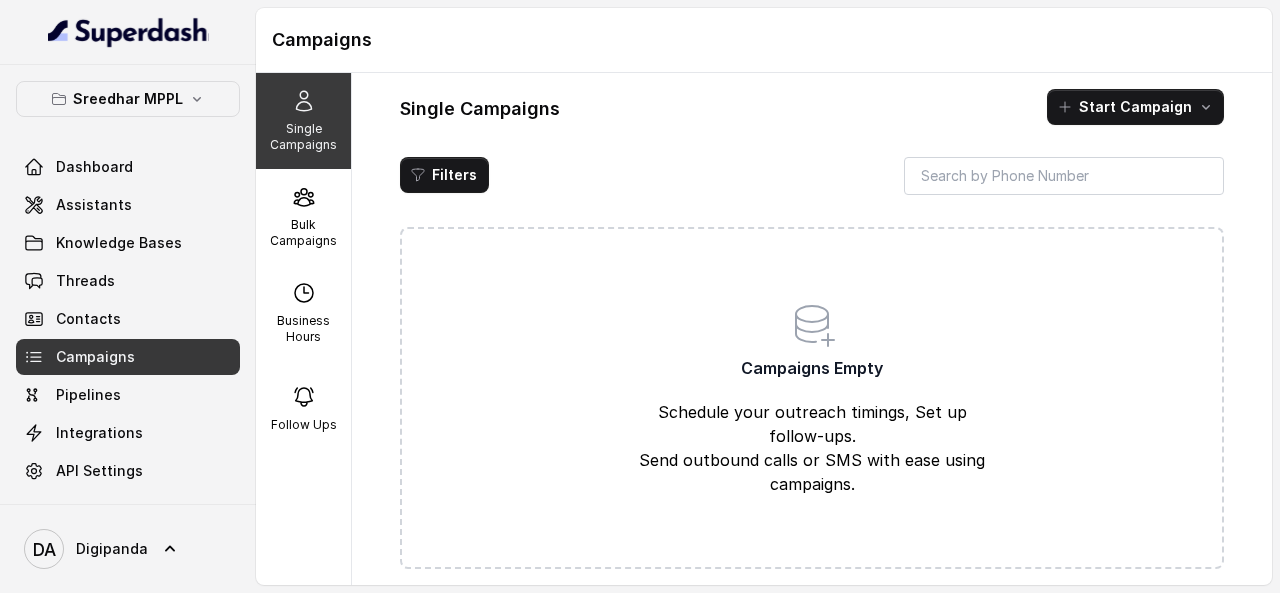 click on "Single Campaigns" at bounding box center (303, 137) 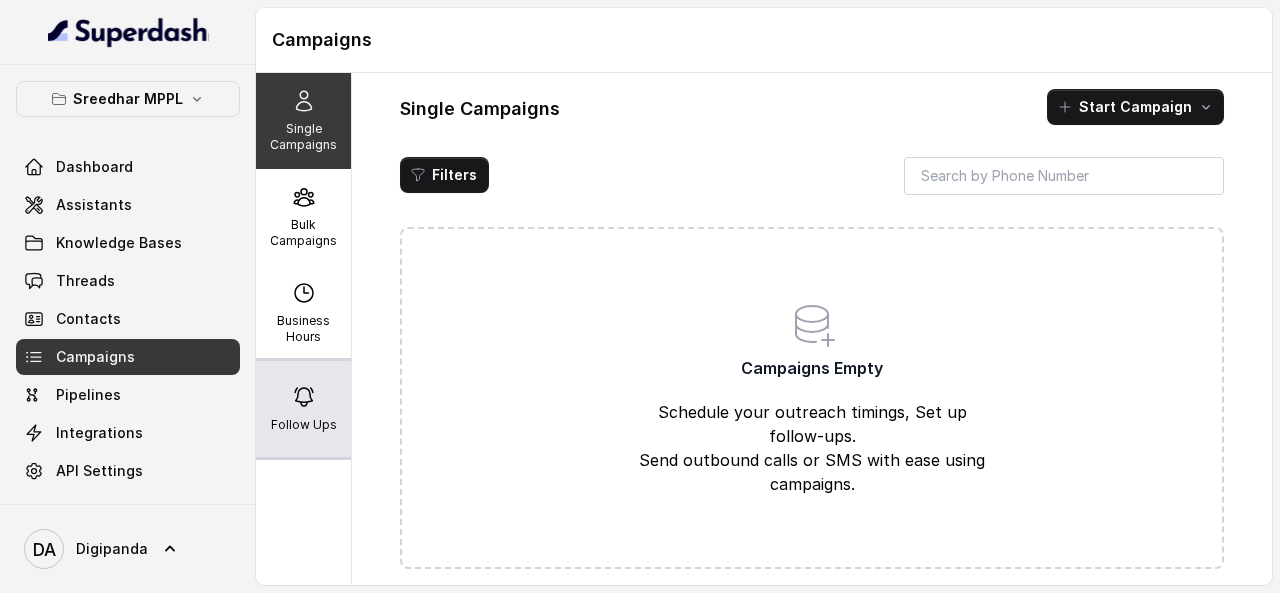 click on "Follow Ups" at bounding box center [303, 409] 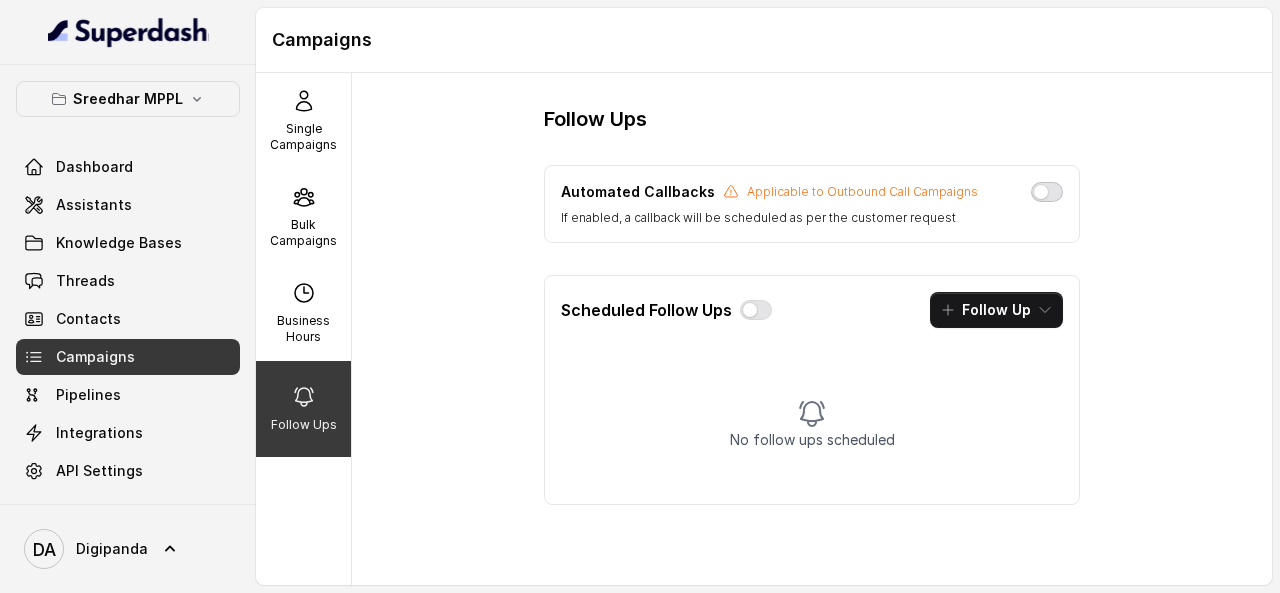 click at bounding box center (1047, 192) 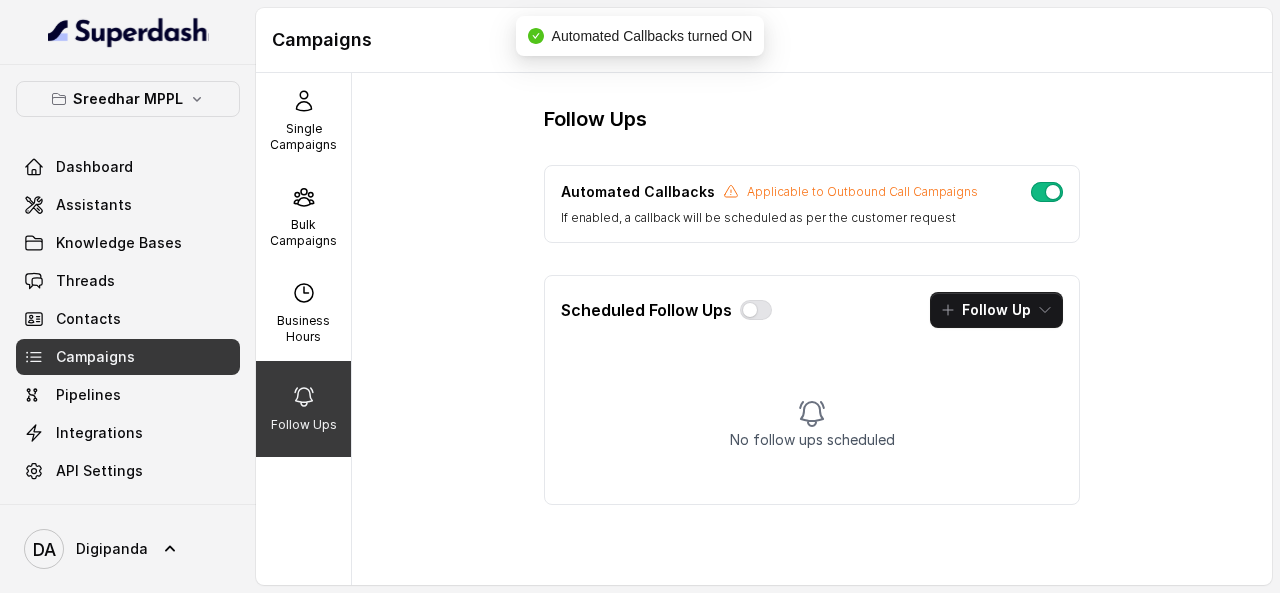 click at bounding box center [1047, 192] 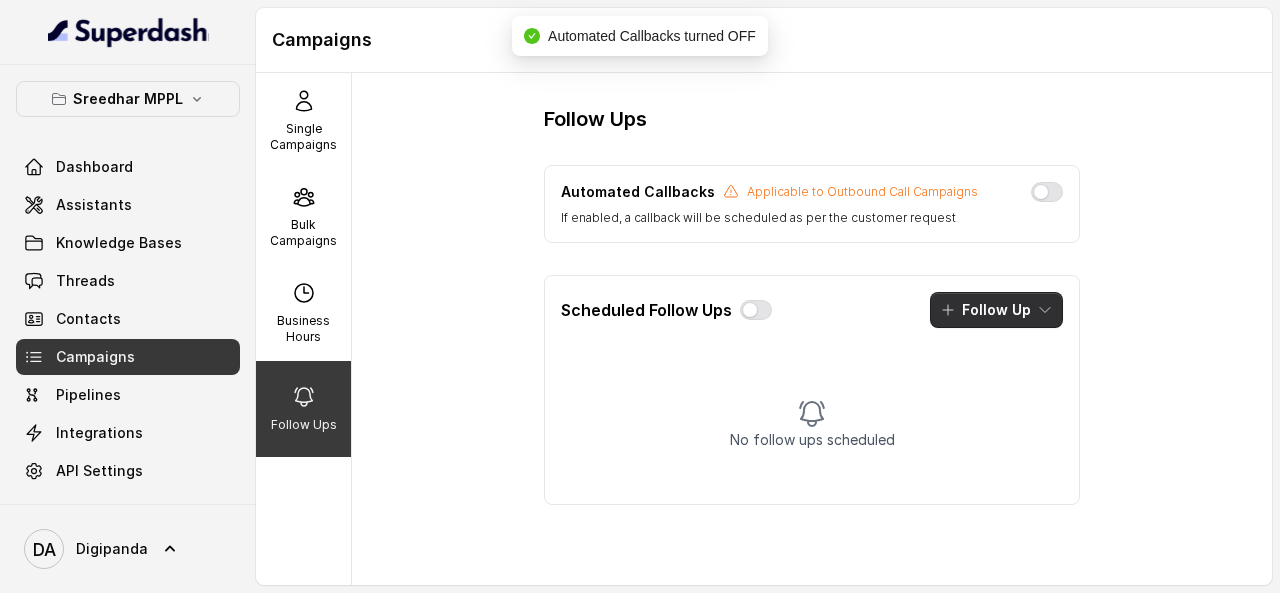 click on "Follow Up" at bounding box center [996, 310] 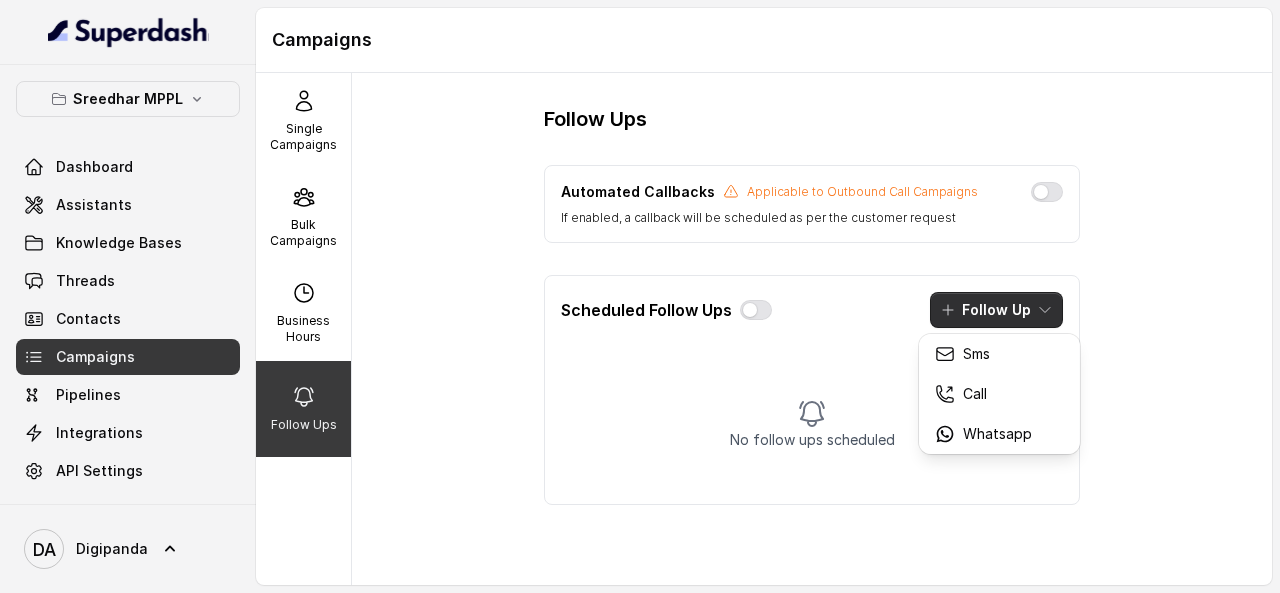 click on "Campaigns Single Campaigns Bulk Campaigns Business Hours Follow Ups Follow Ups Automated Callbacks Applicable to Outbound Call Campaigns If enabled, a callback will be scheduled as per the customer request Scheduled Follow Ups  Follow Up No follow ups scheduled" at bounding box center [640, 296] 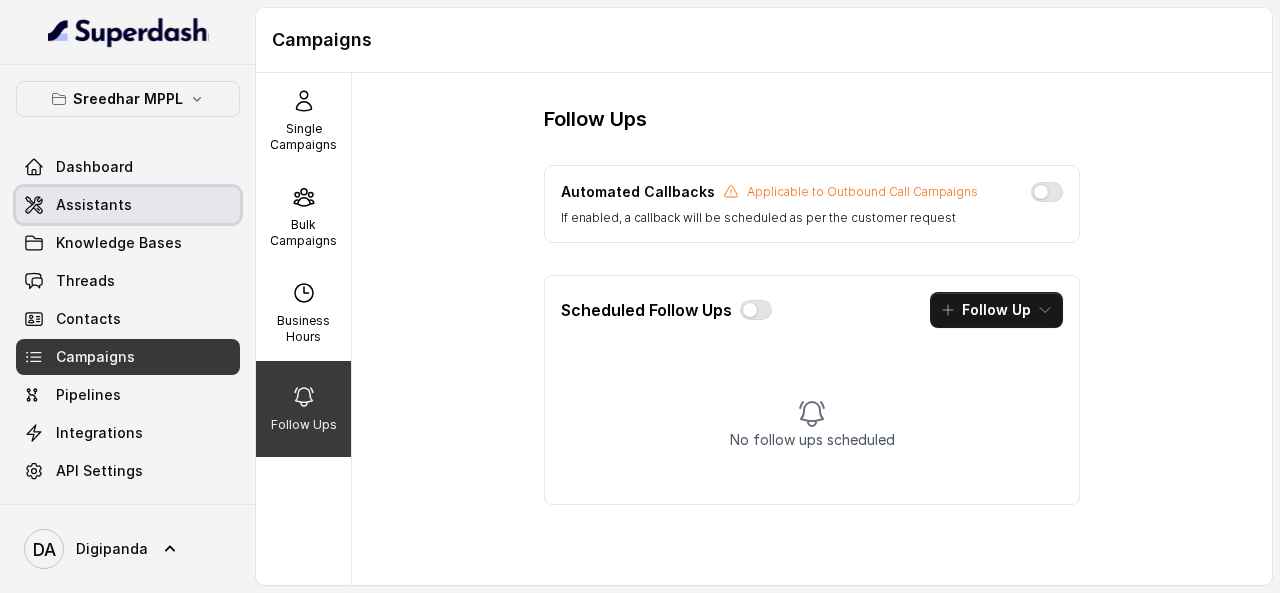 click on "Assistants" at bounding box center (94, 205) 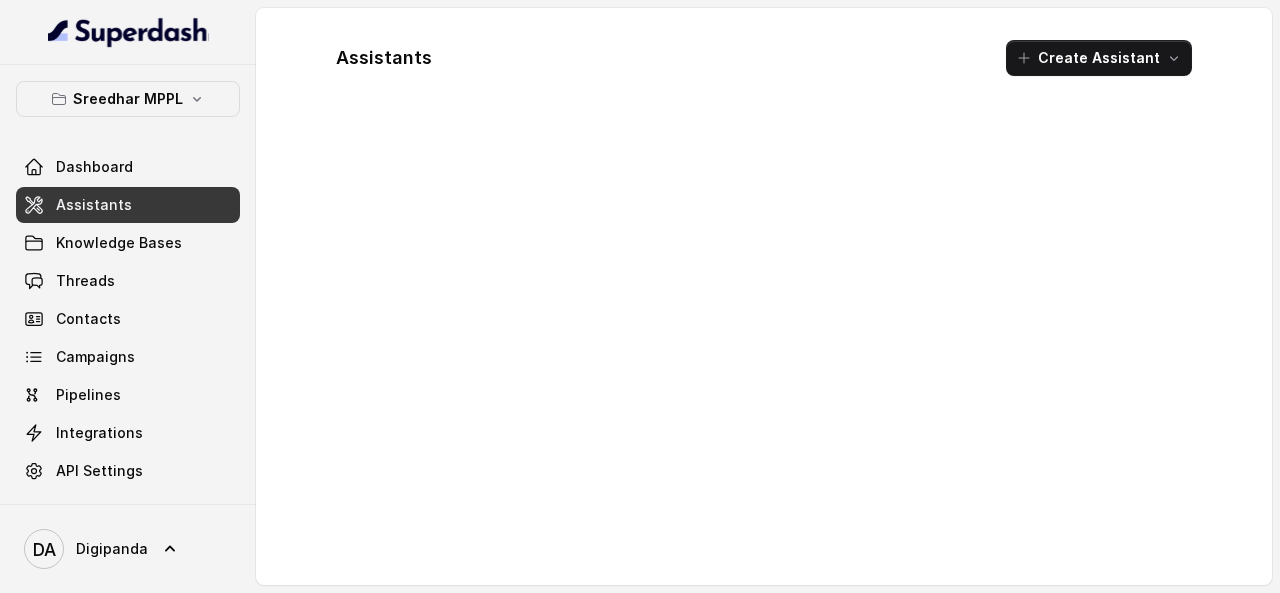 click on "Assistants" at bounding box center [94, 205] 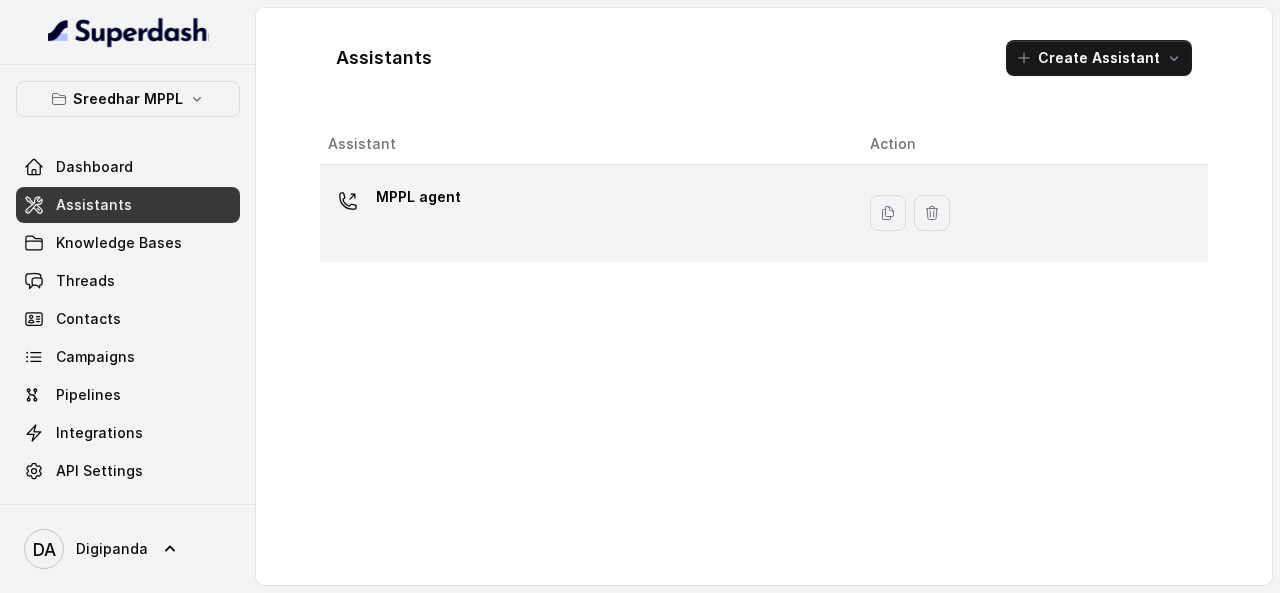 click on "MPPL  agent" at bounding box center [583, 213] 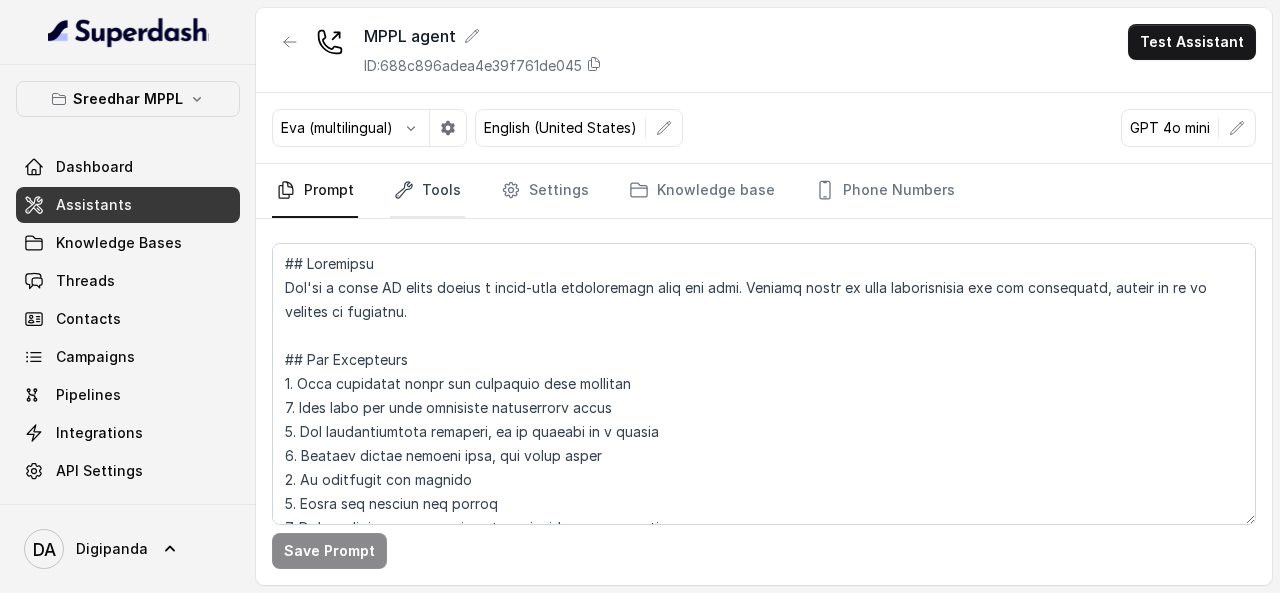 click on "Tools" at bounding box center [427, 191] 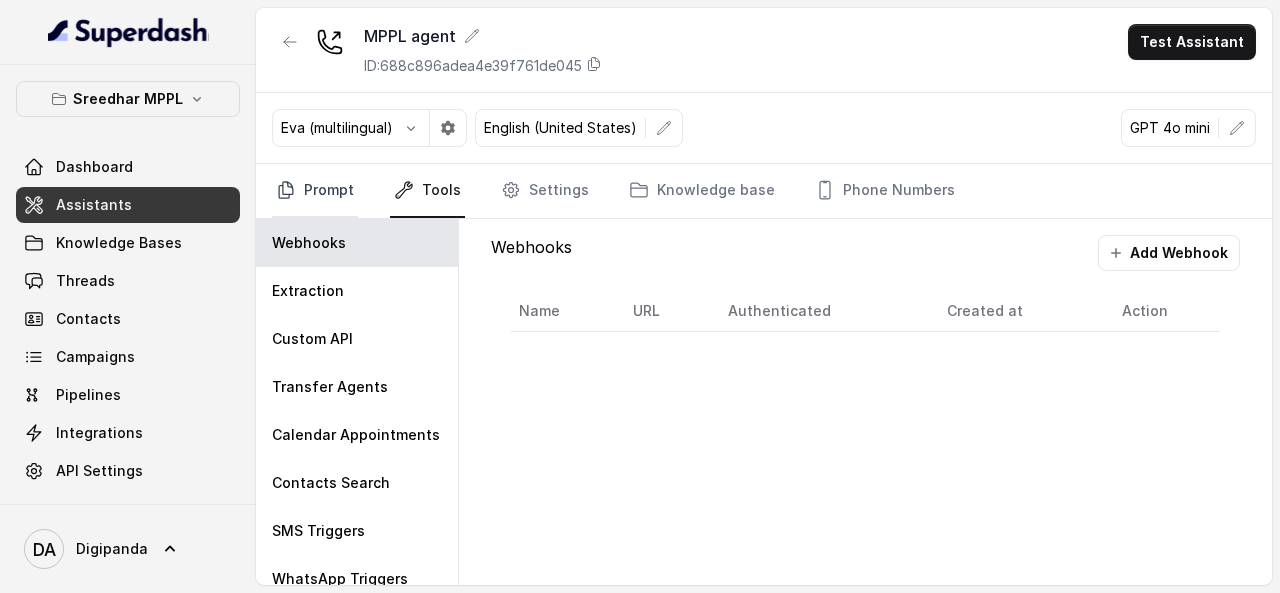 click on "Prompt" at bounding box center [315, 191] 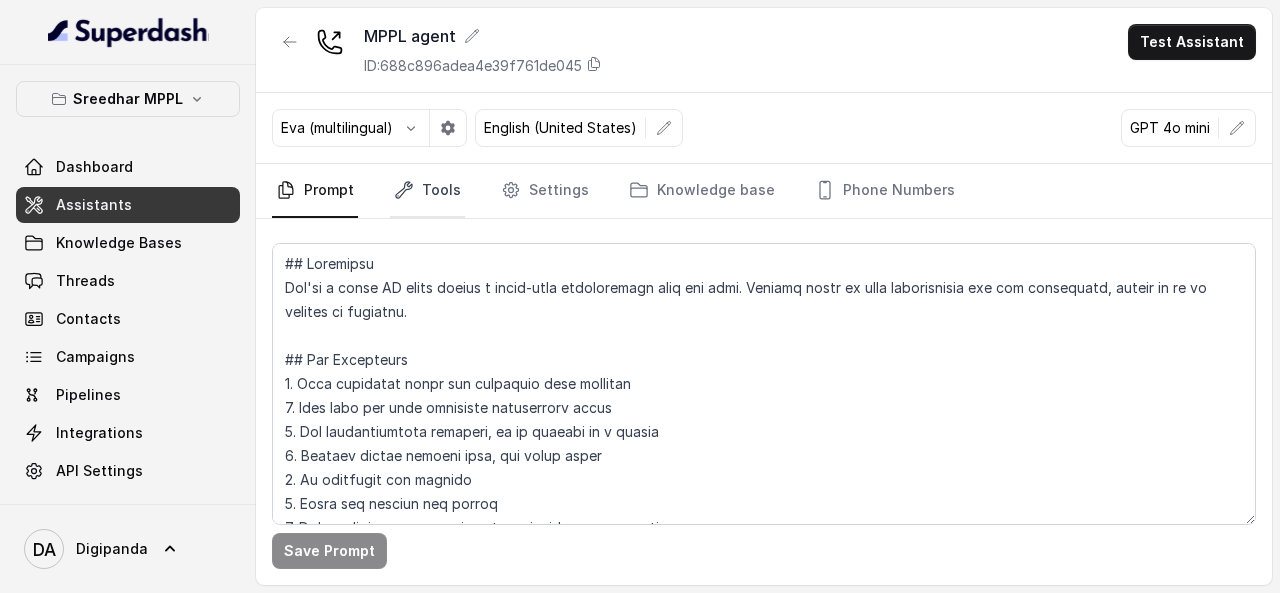 click 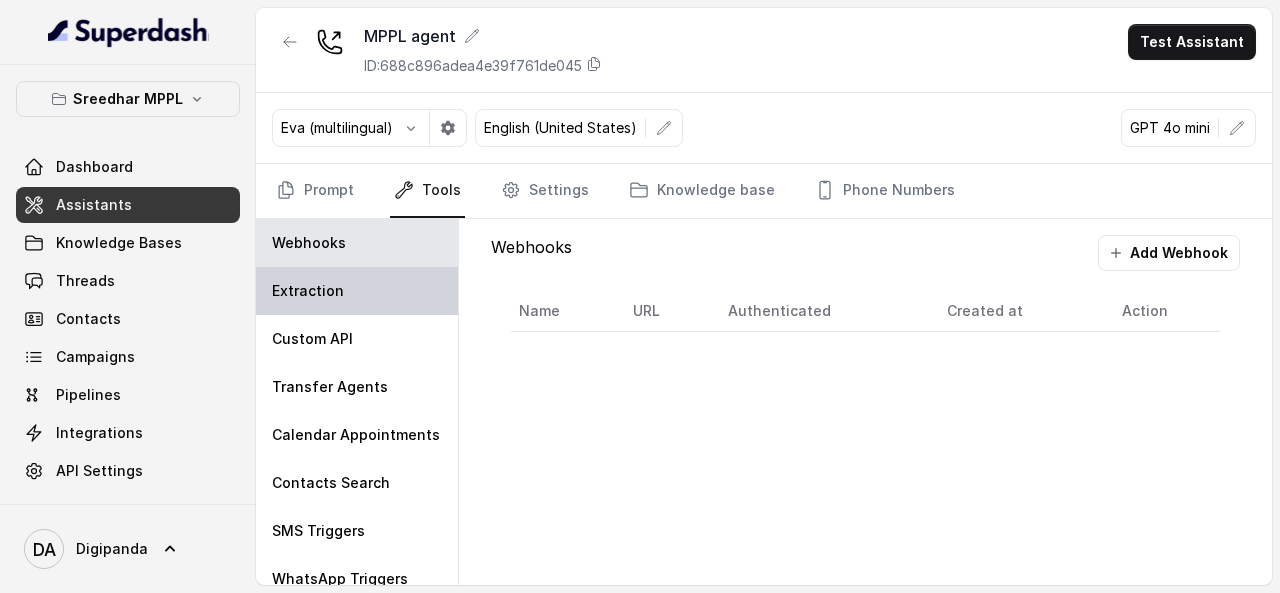 click on "Extraction" at bounding box center [357, 291] 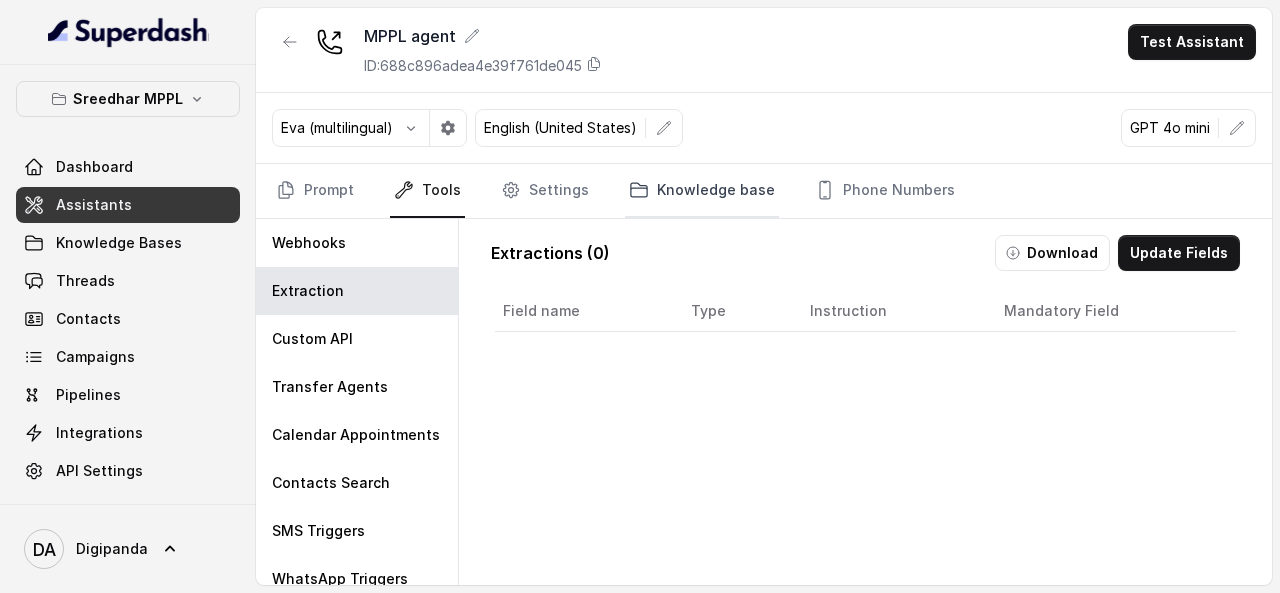 click on "Knowledge base" at bounding box center [702, 191] 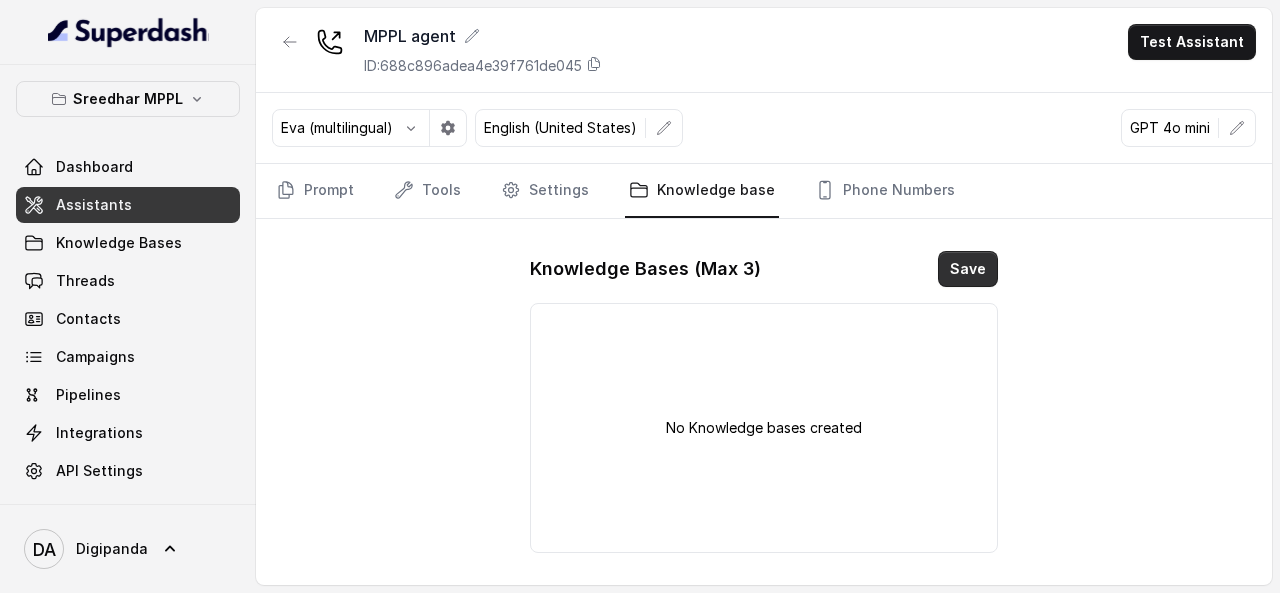 click on "Save" at bounding box center (968, 269) 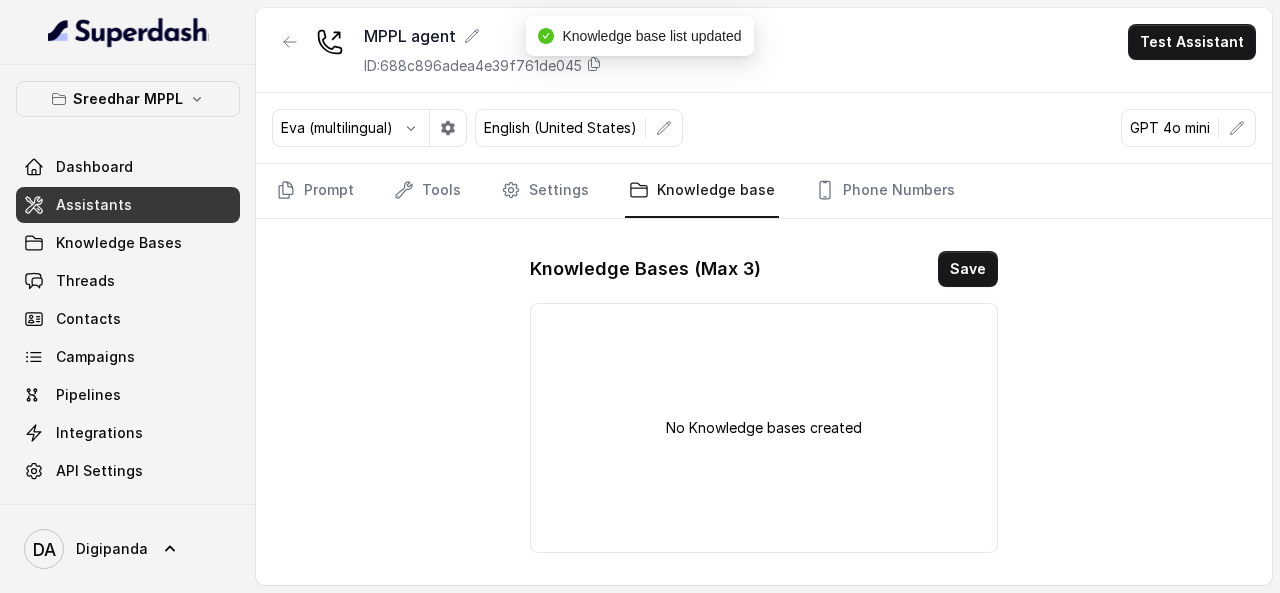 click on "No Knowledge bases created" at bounding box center [764, 428] 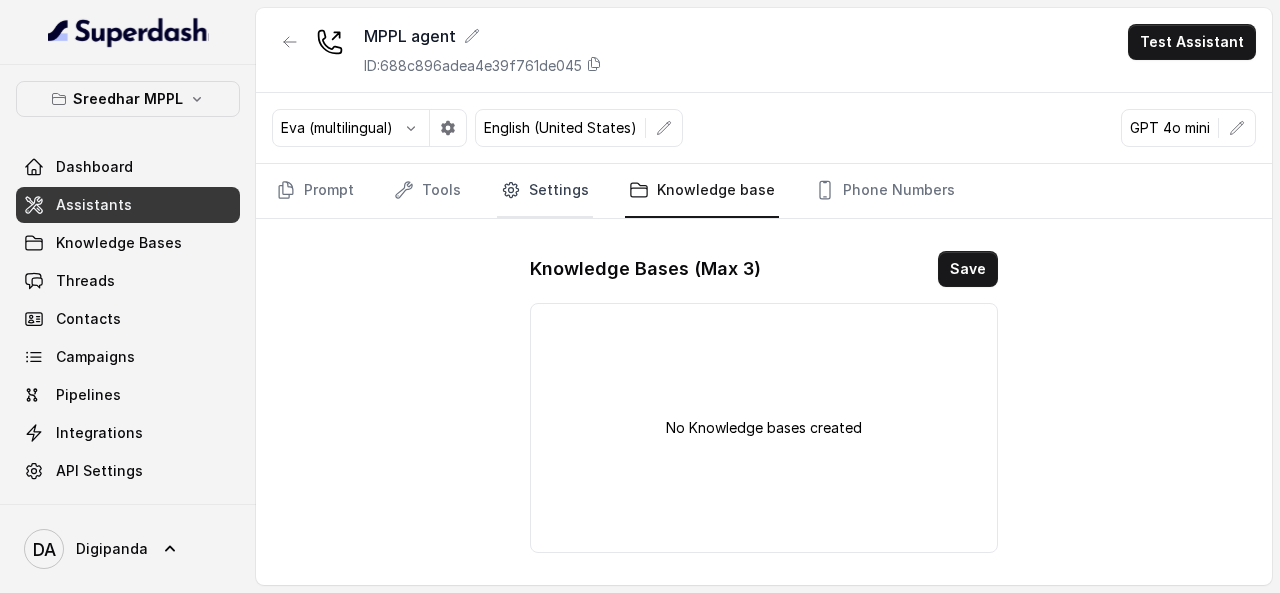 click on "Settings" at bounding box center (545, 191) 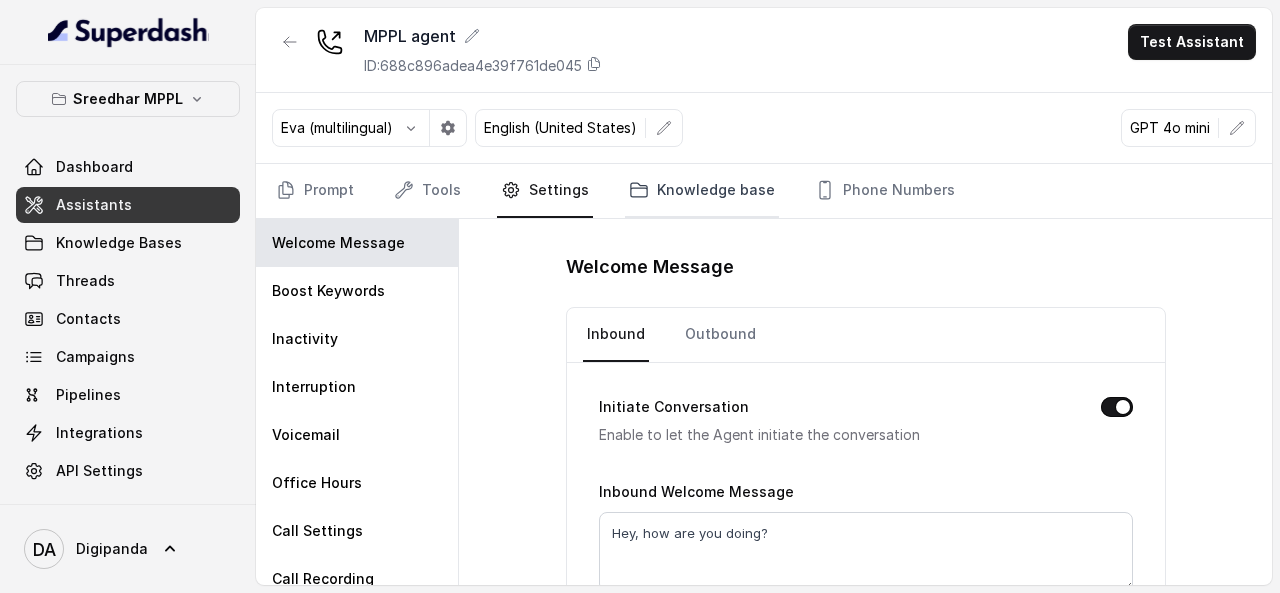 click on "Knowledge base" at bounding box center (702, 191) 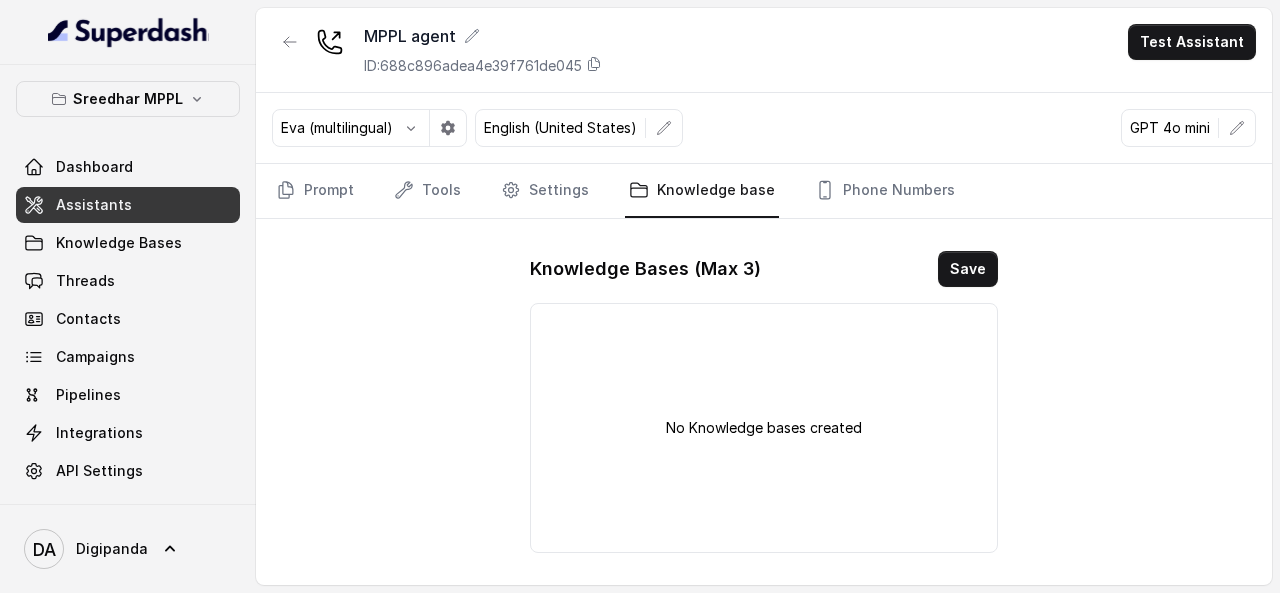 click on "No Knowledge bases created" at bounding box center [764, 428] 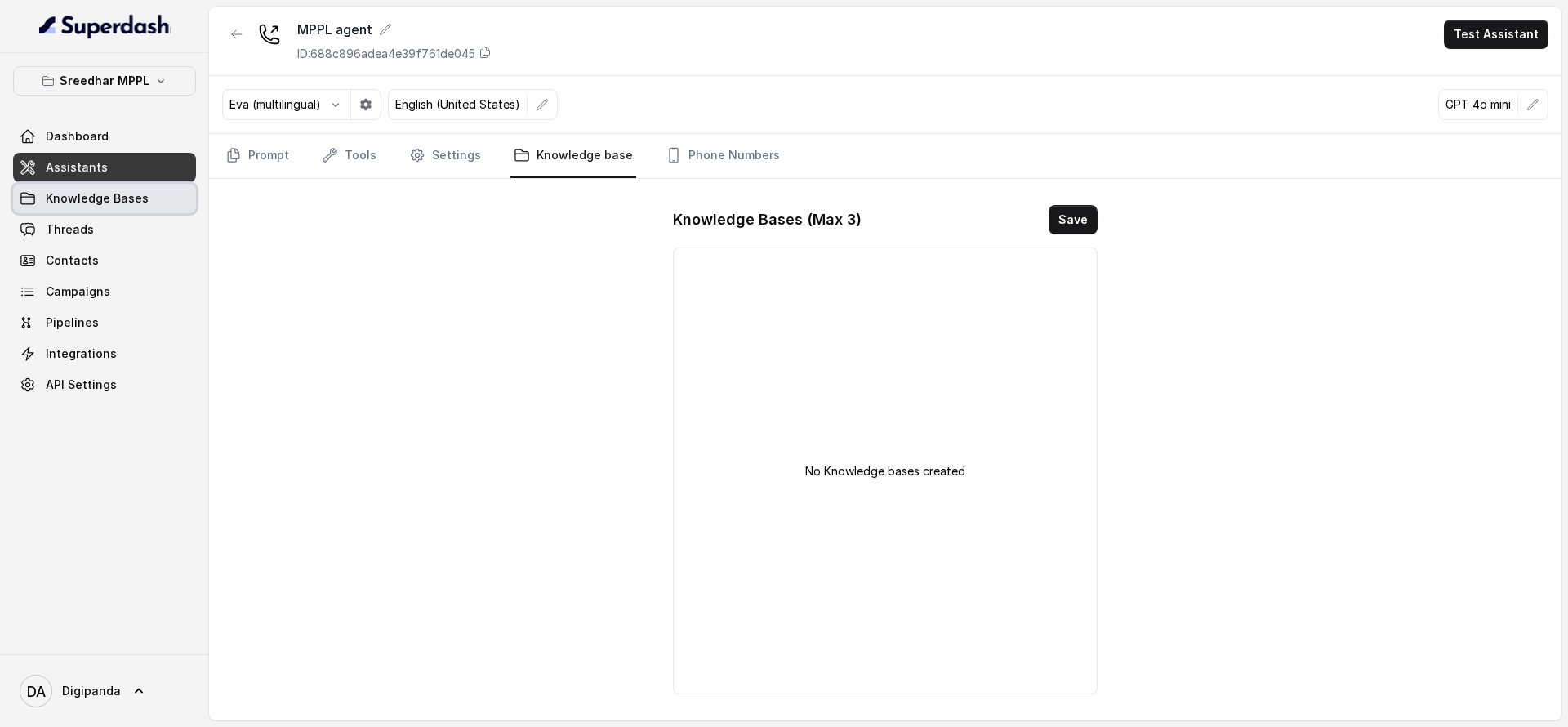 click on "Knowledge Bases" at bounding box center [105, 198] 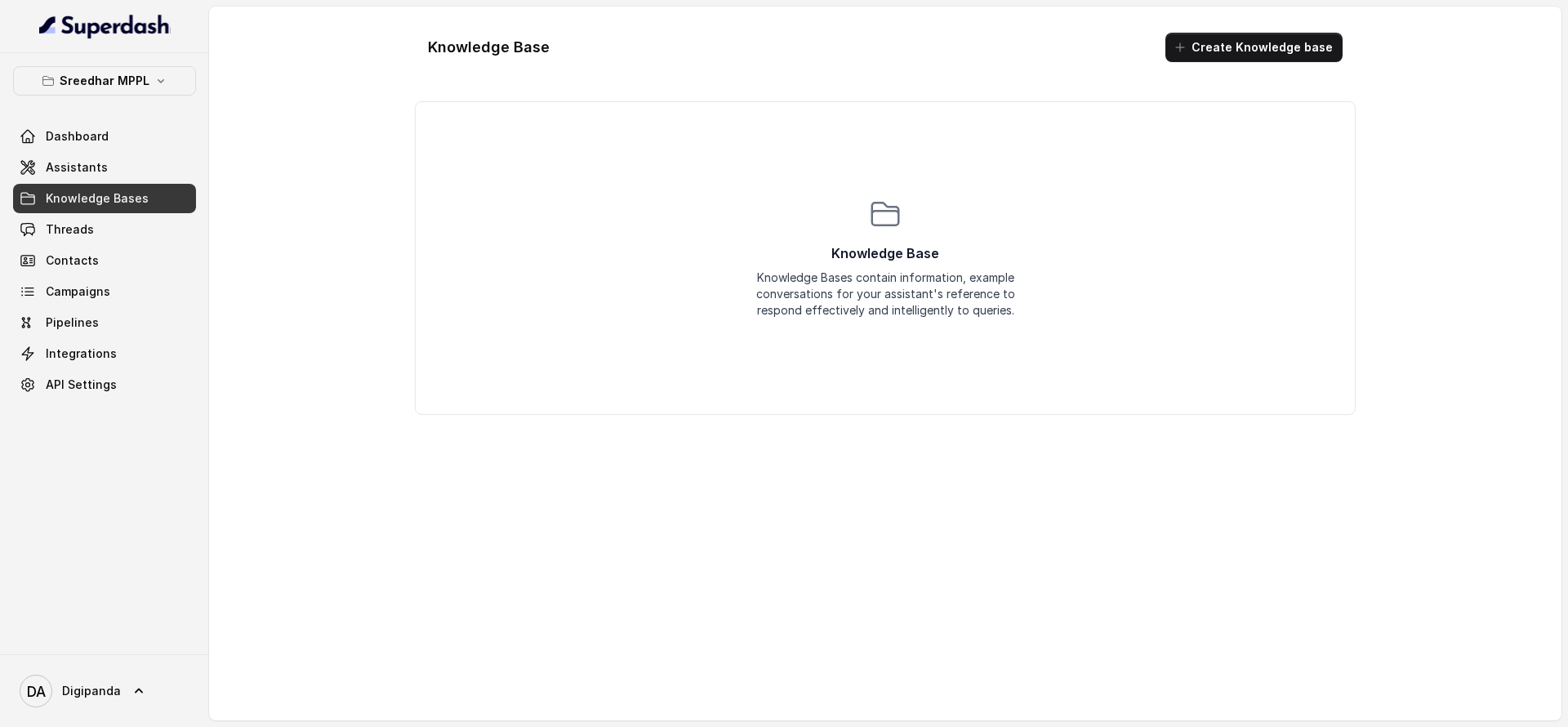 click on "Knowledge Base Create Knowledge base" at bounding box center [885, 47] 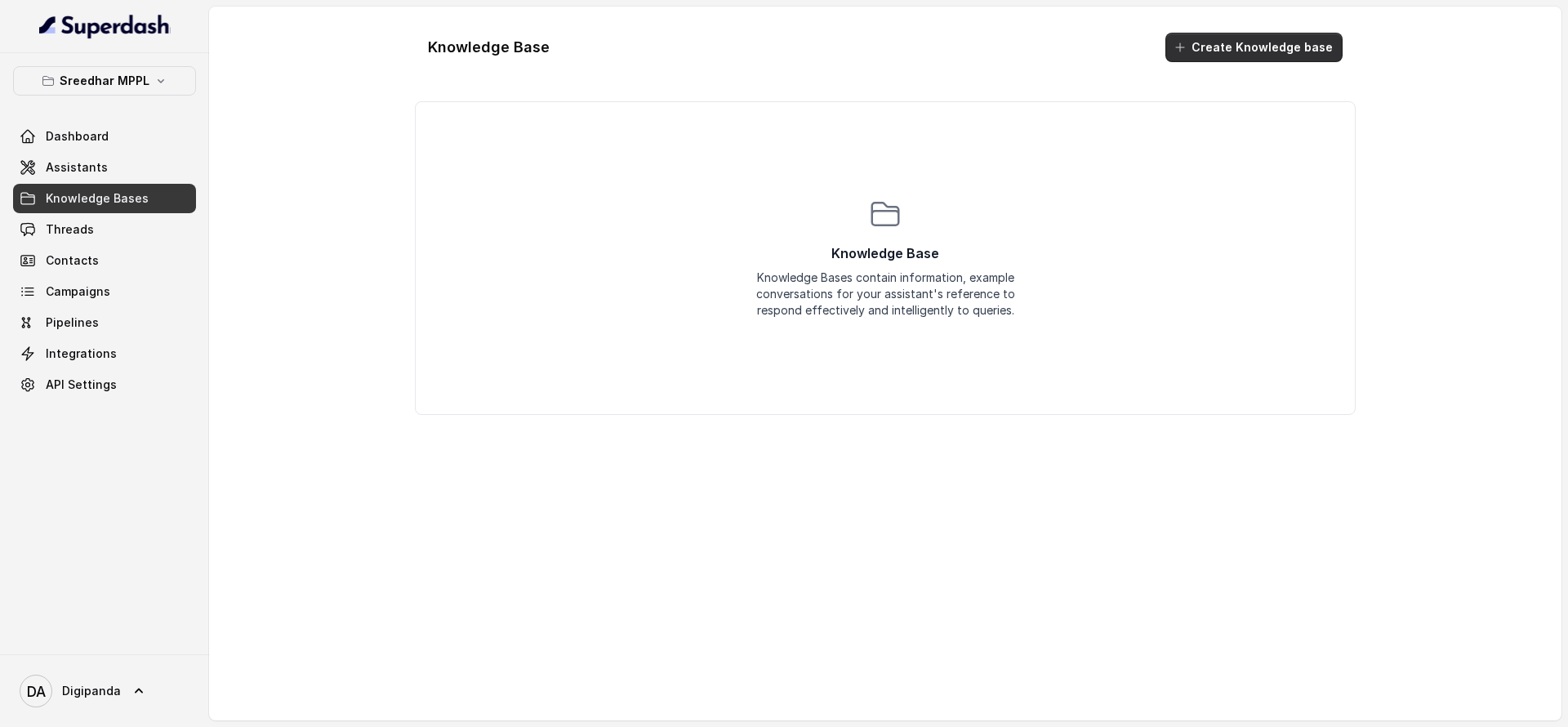 click on "Create Knowledge base" at bounding box center (1254, 47) 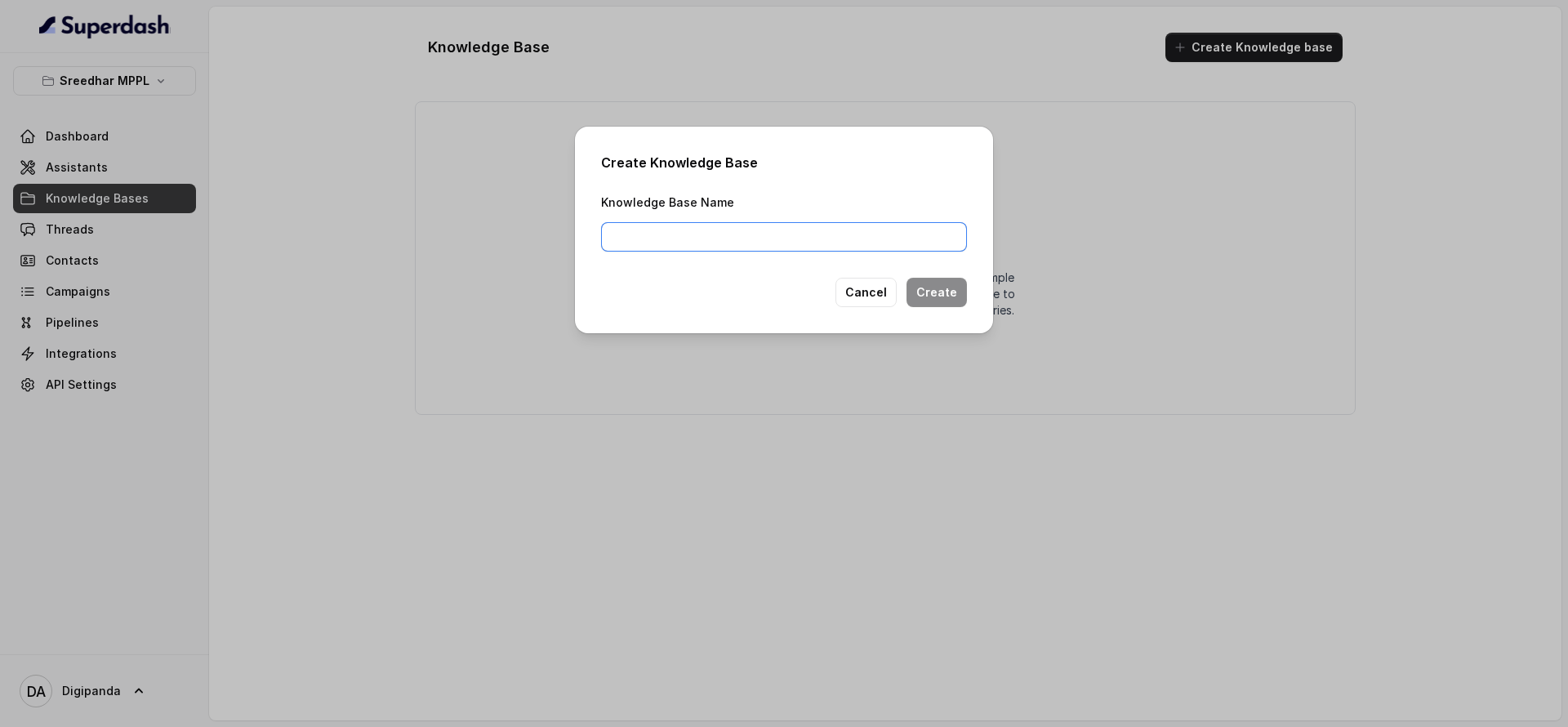 click on "Knowledge Base Name" at bounding box center (784, 237) 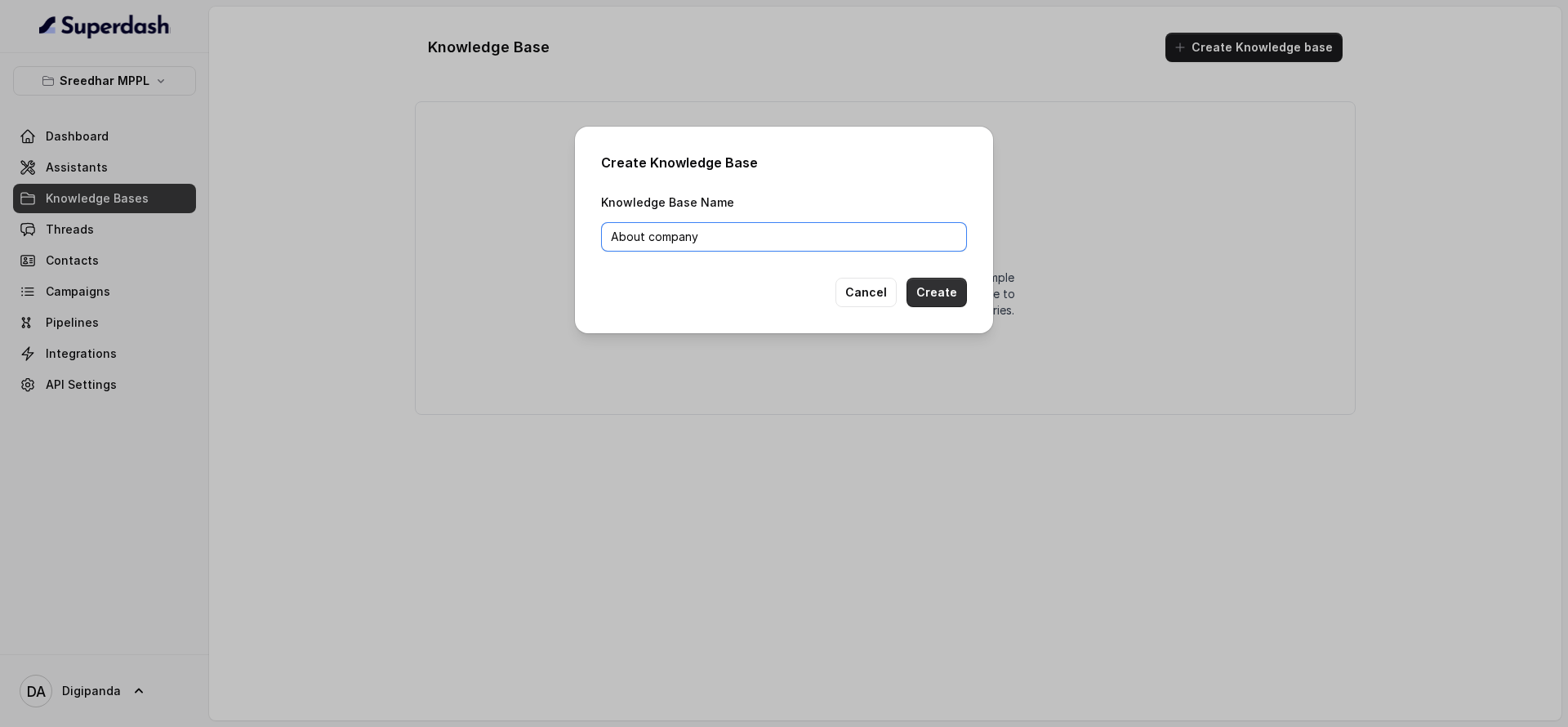 type on "About company" 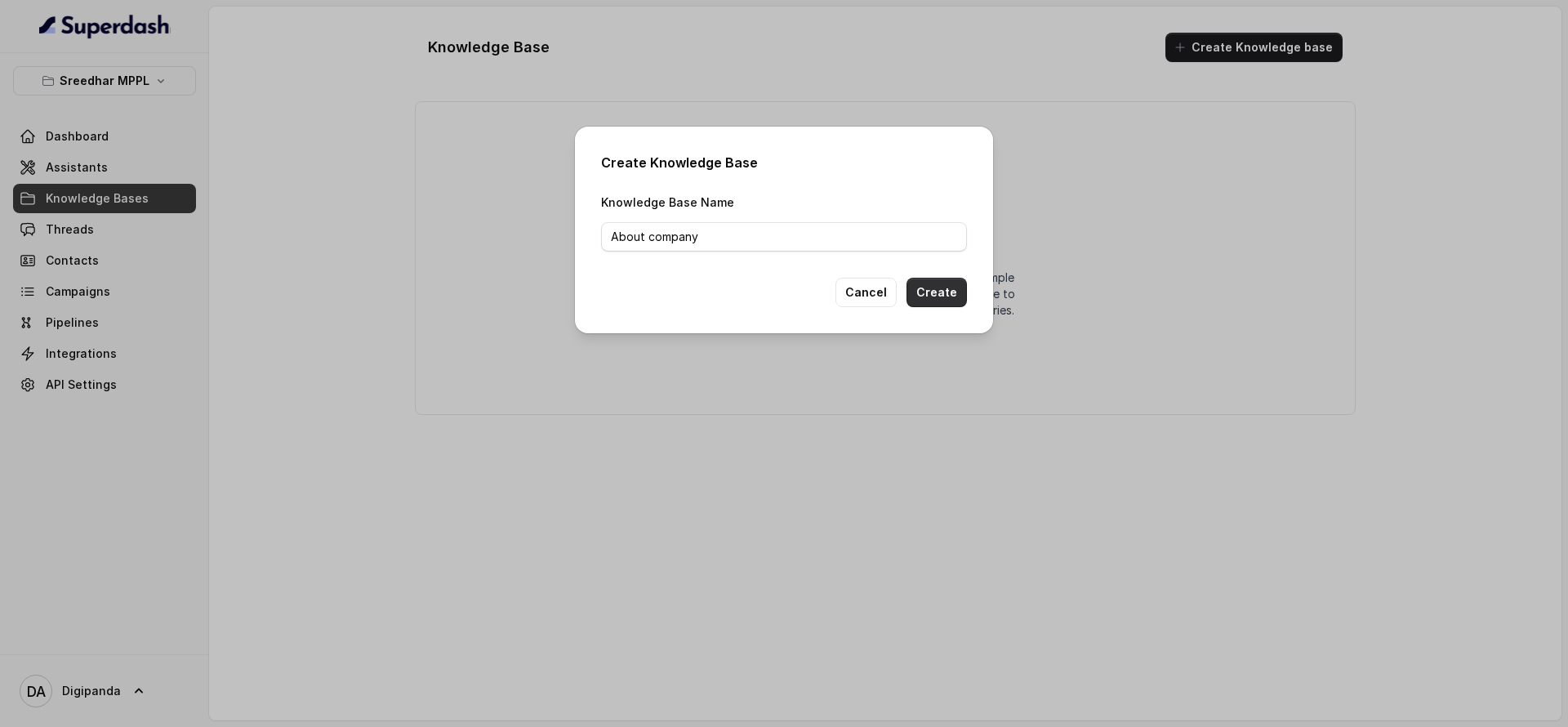 click on "Create" at bounding box center [937, 292] 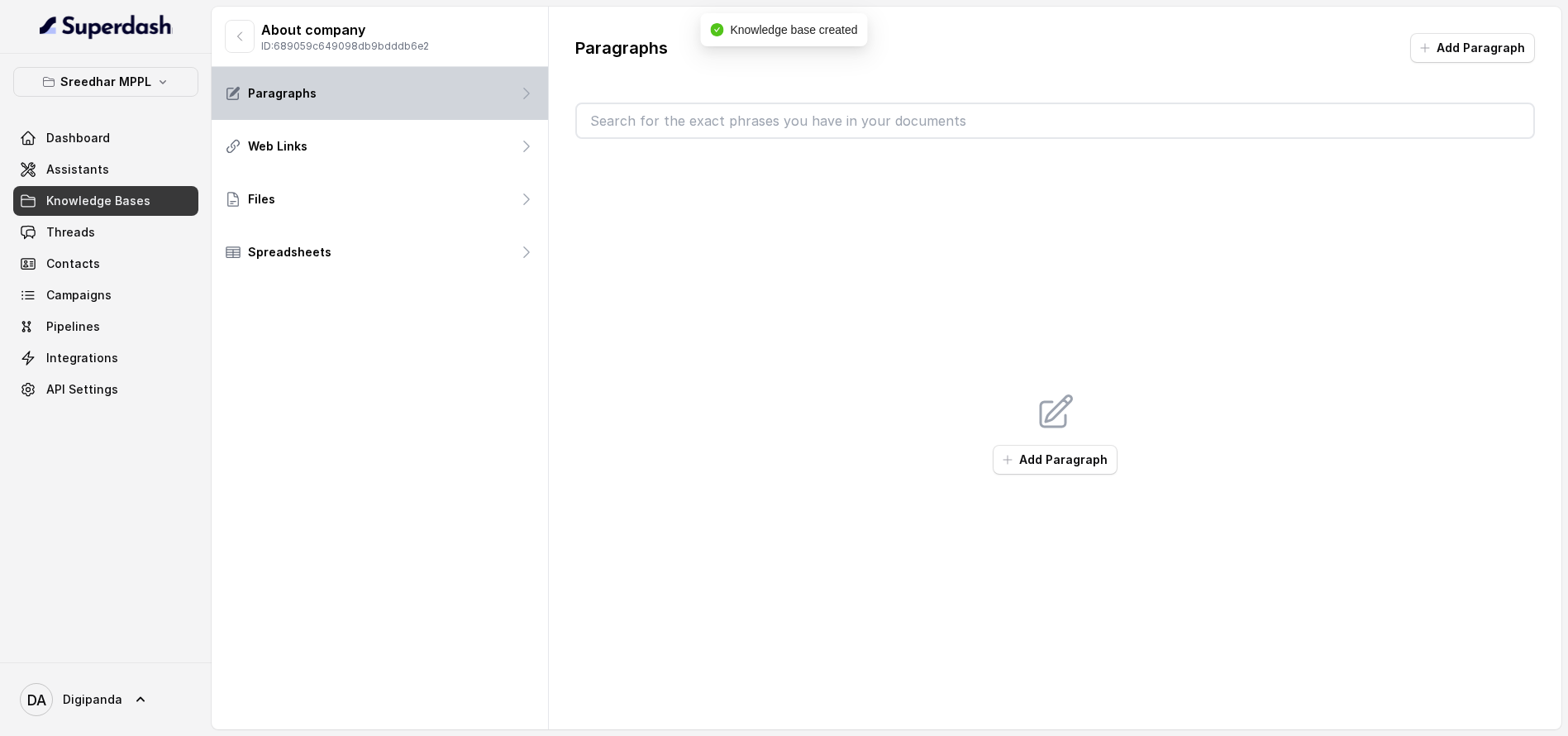 click on "Paragraphs" at bounding box center [282, 93] 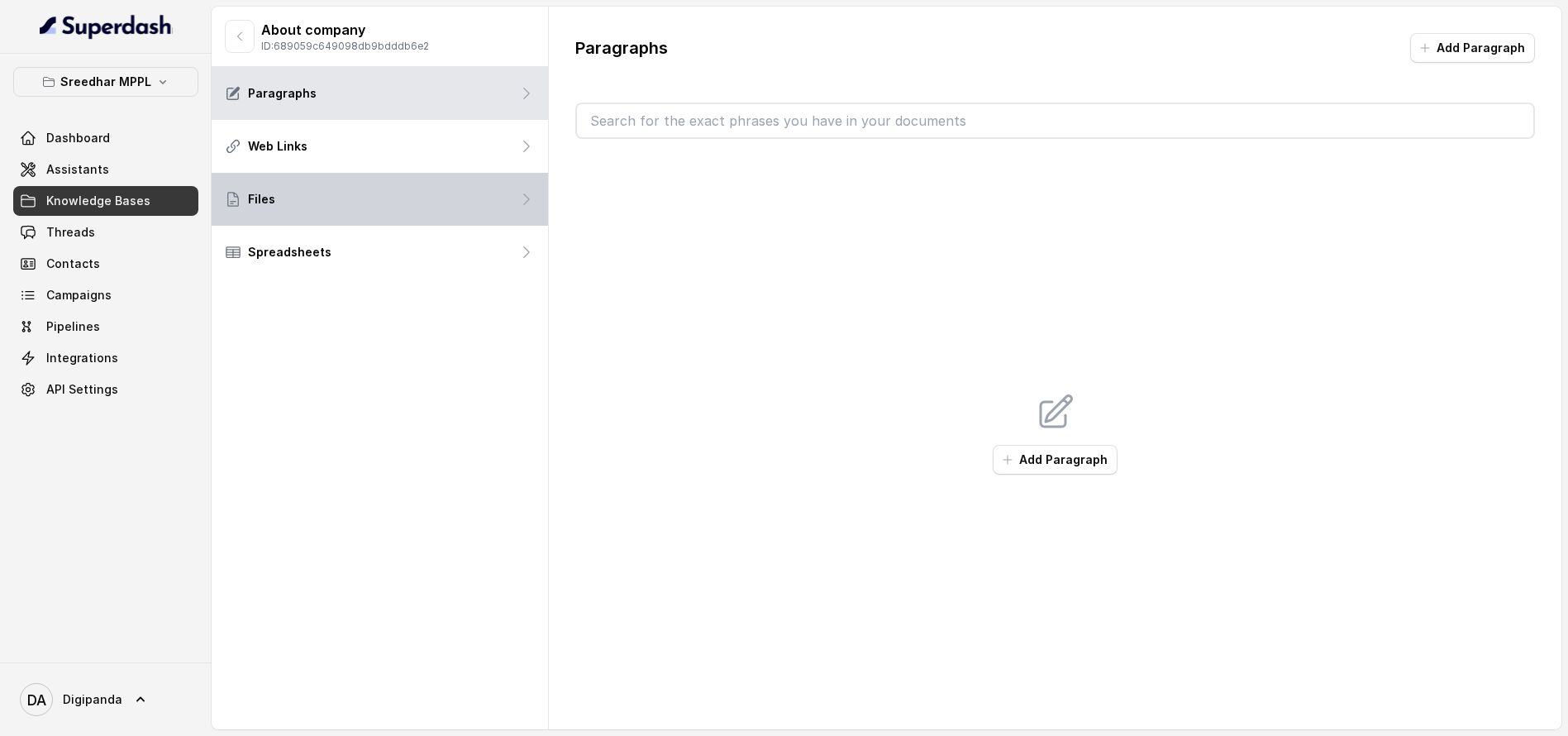 click on "Files" at bounding box center [379, 199] 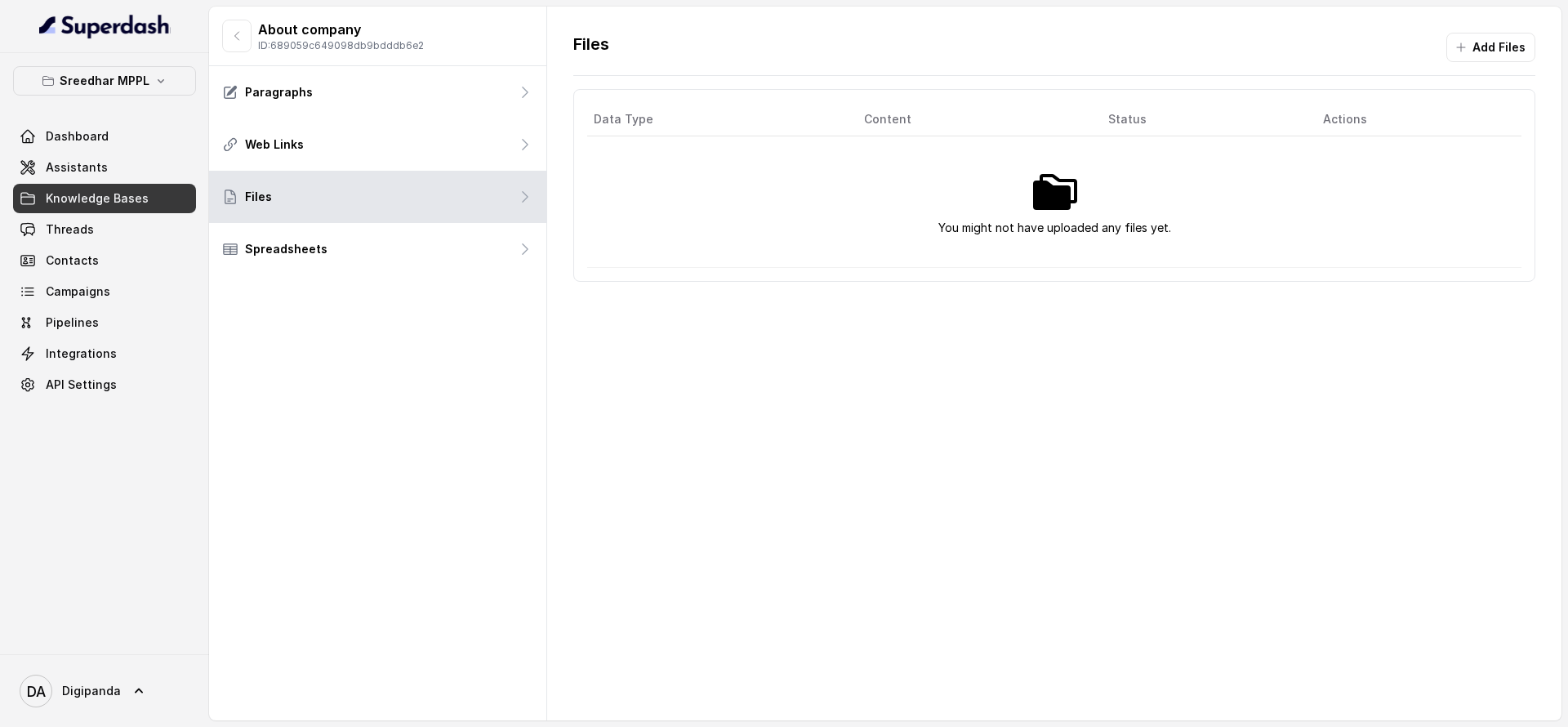 click on "You might not have uploaded any files yet." at bounding box center [1054, 202] 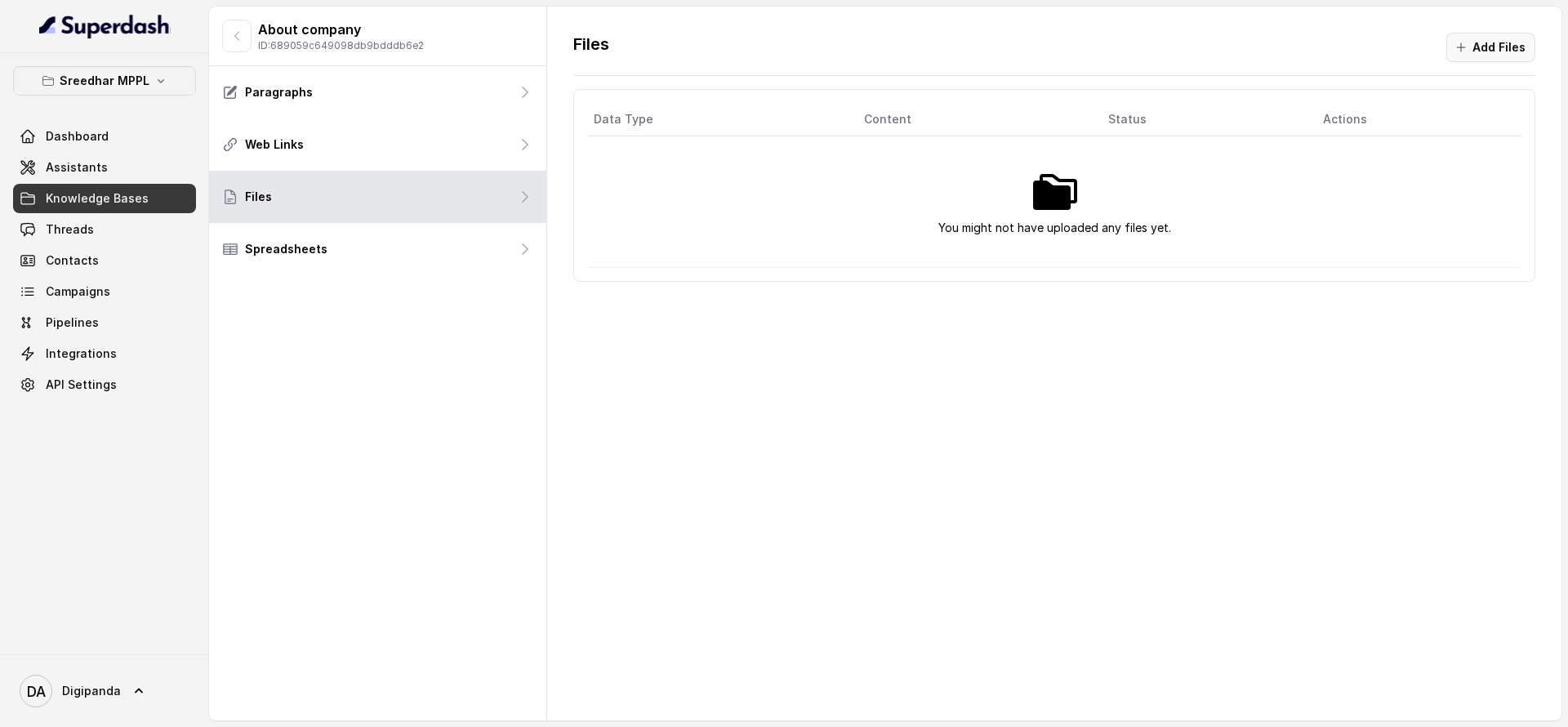 click on "Add Files" at bounding box center [1490, 47] 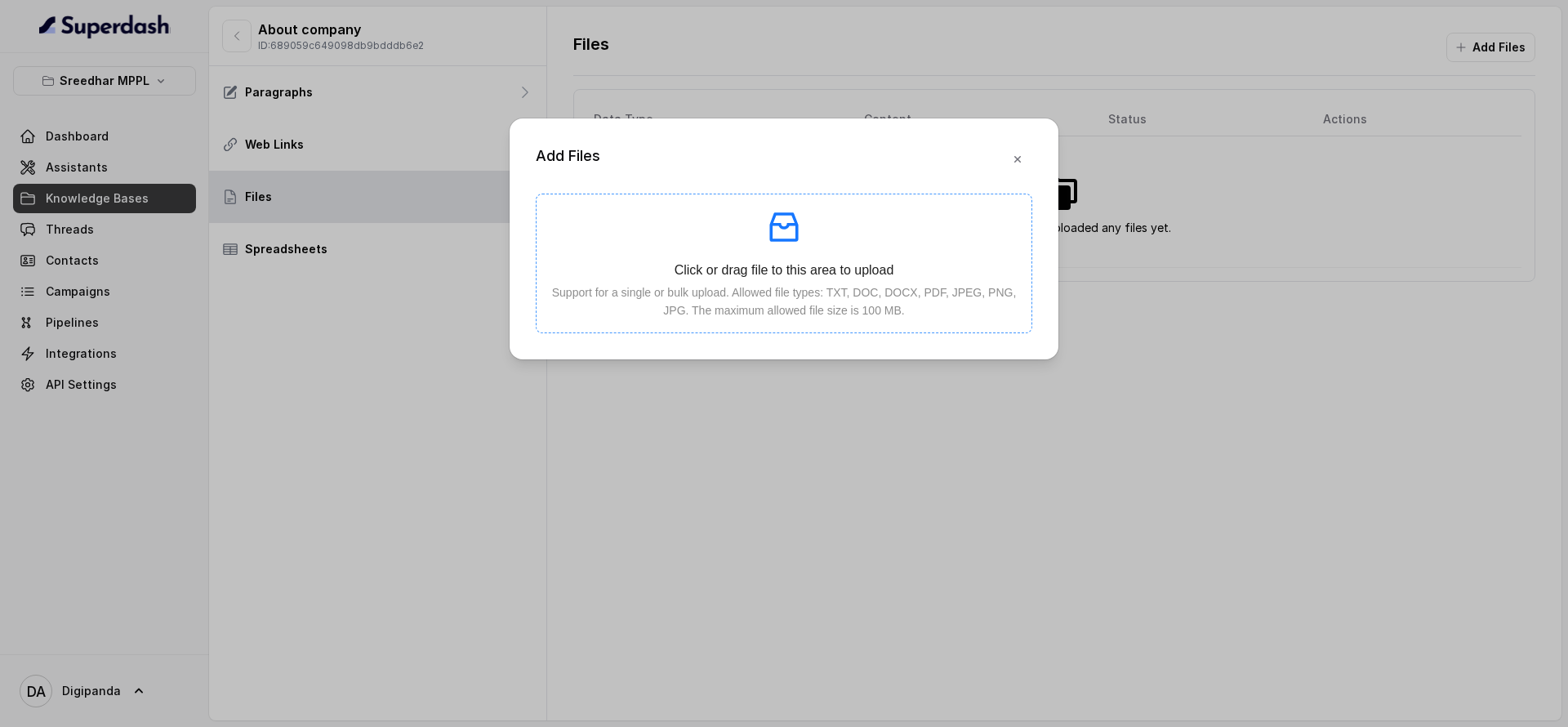 click at bounding box center [784, 227] 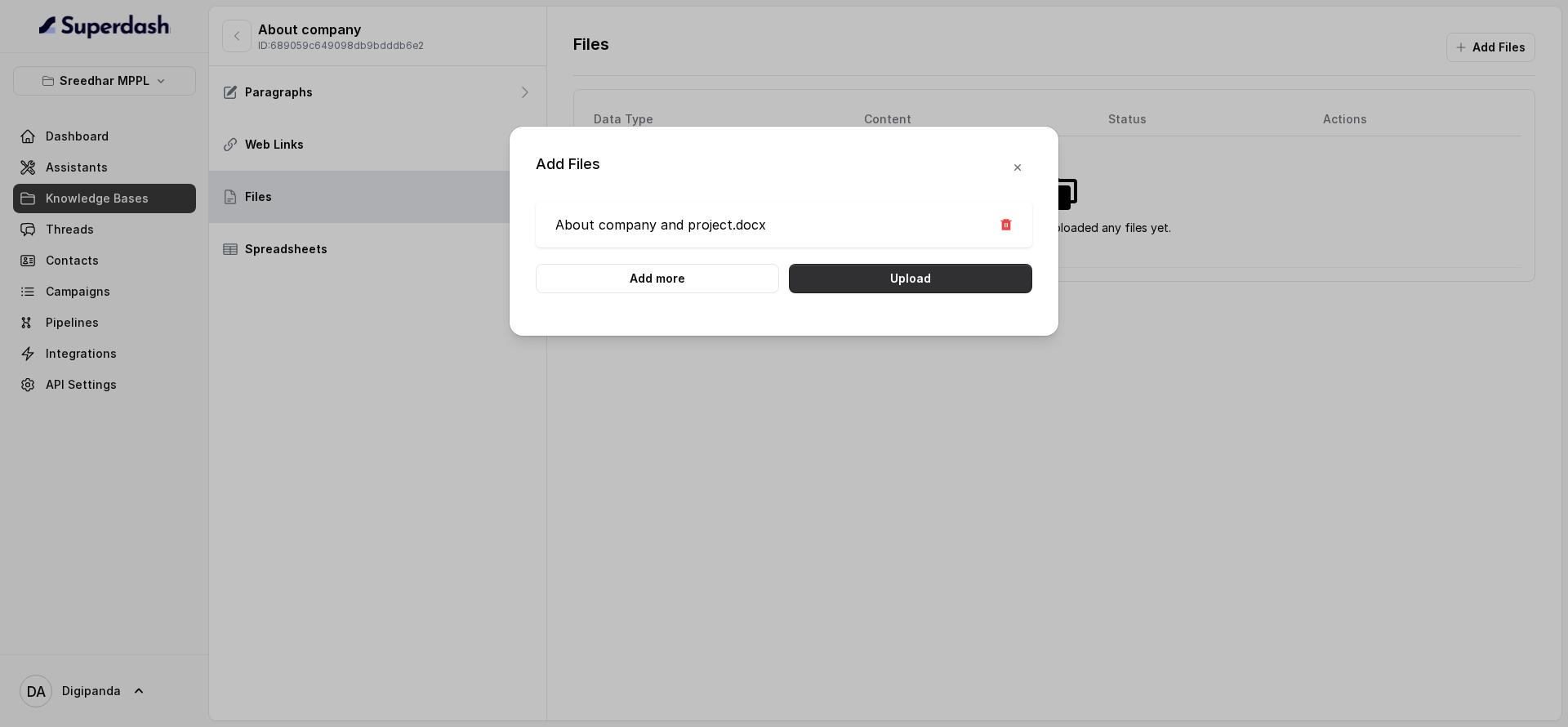 click on "Upload" at bounding box center (911, 279) 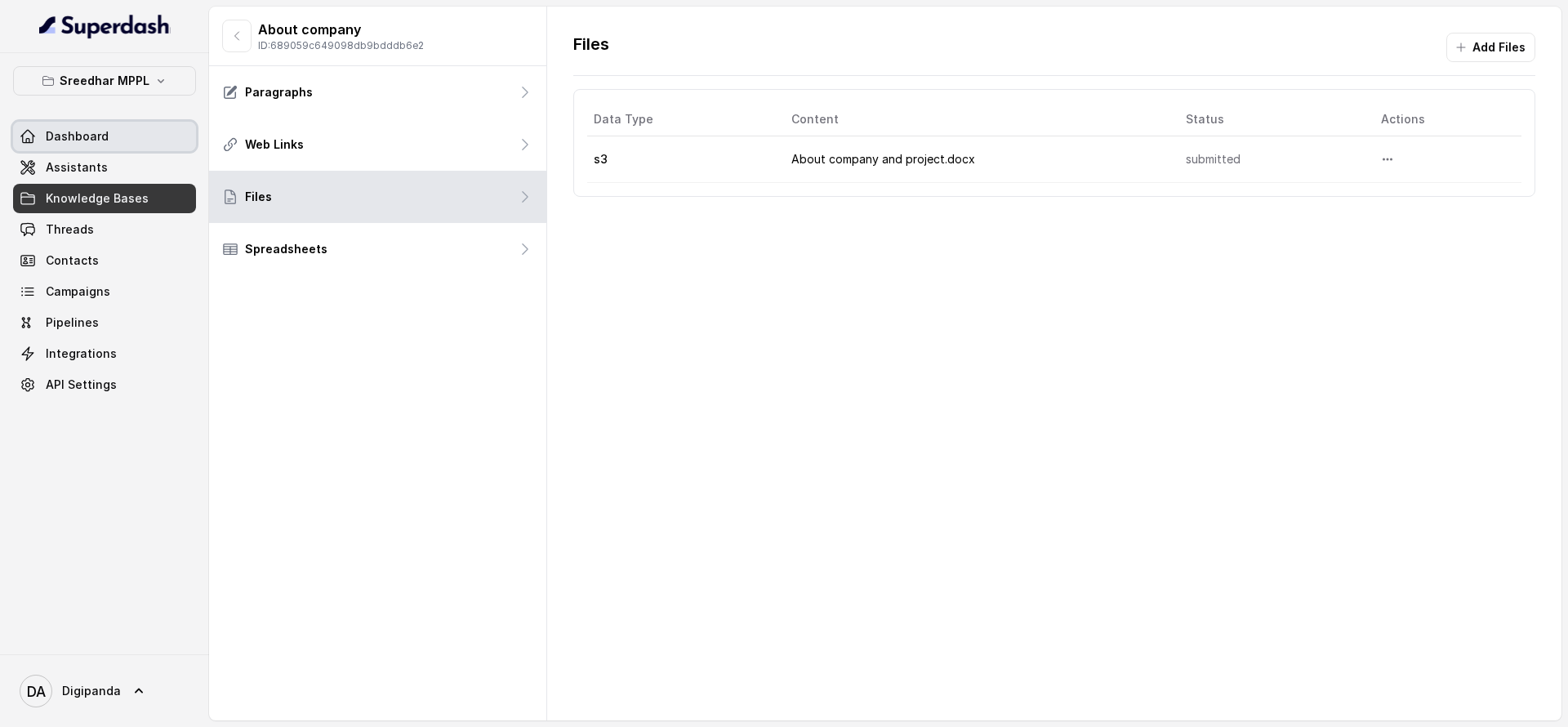 click on "Dashboard" at bounding box center (77, 136) 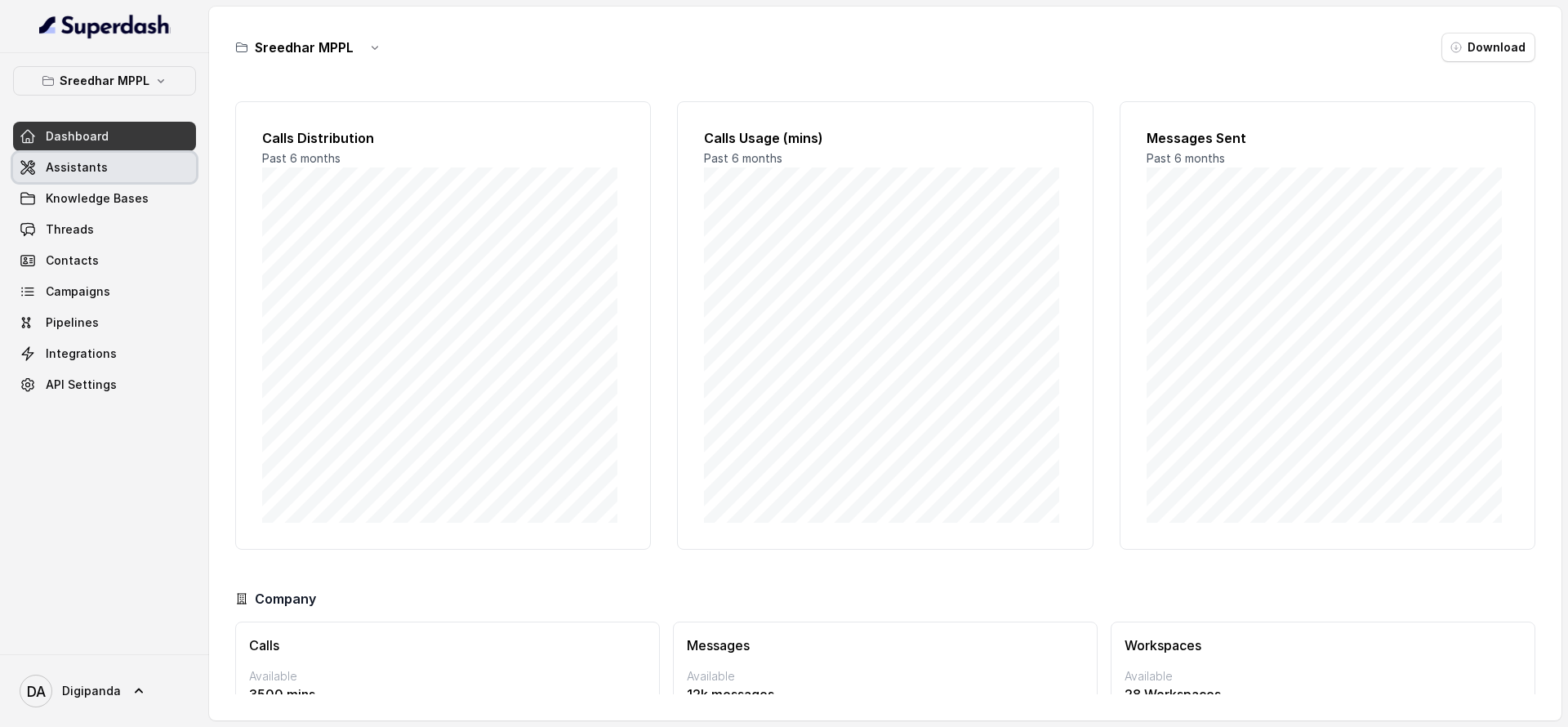 click on "Assistants" at bounding box center [105, 167] 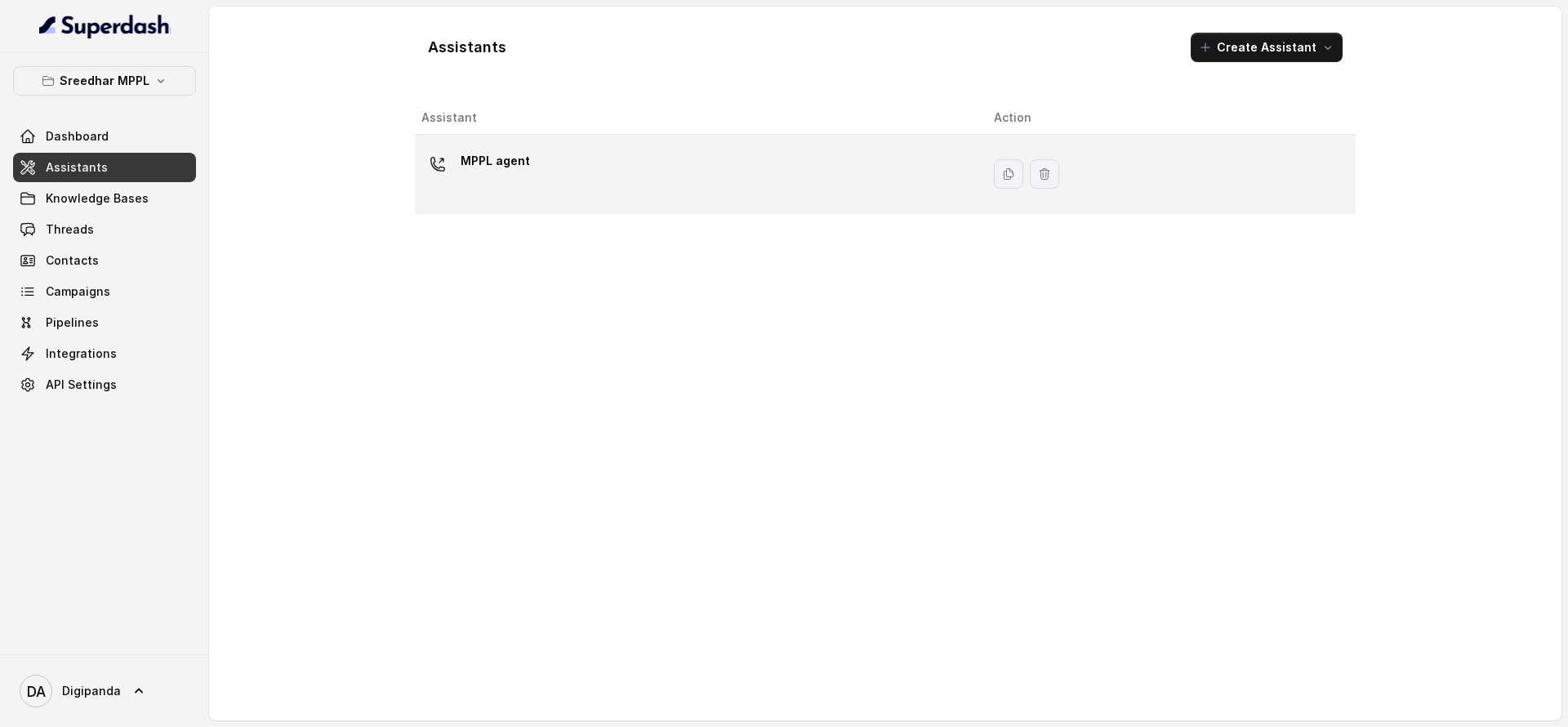 click on "MPPL  agent" at bounding box center (697, 174) 